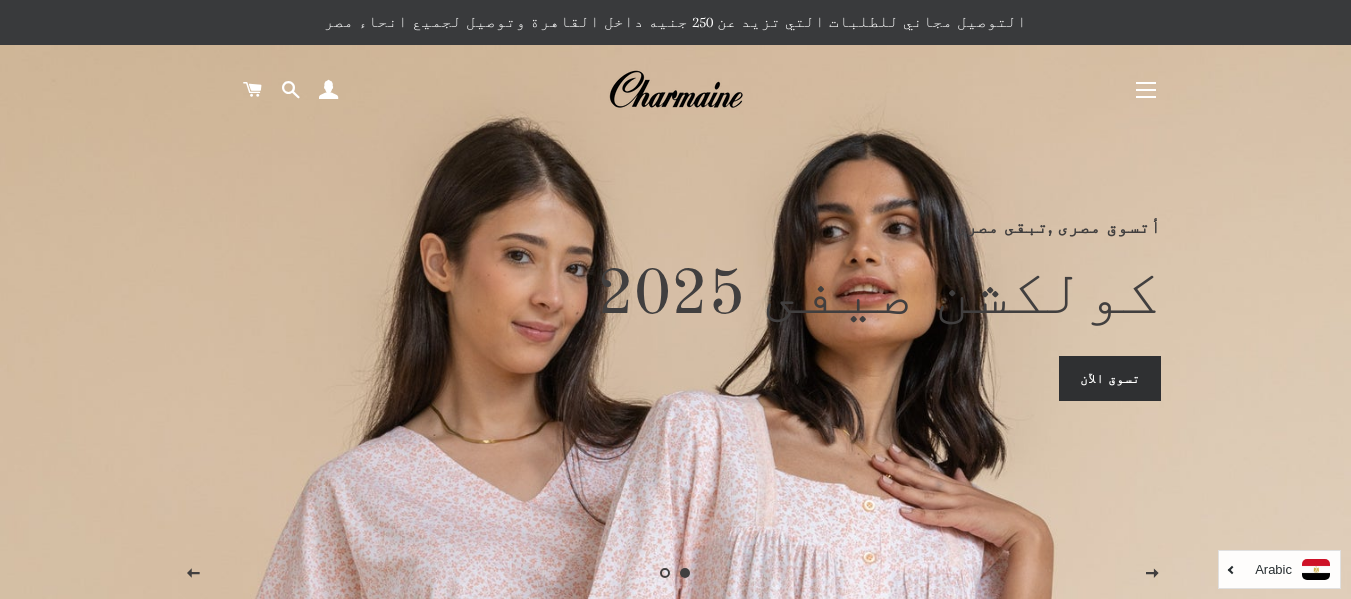 scroll, scrollTop: 0, scrollLeft: 0, axis: both 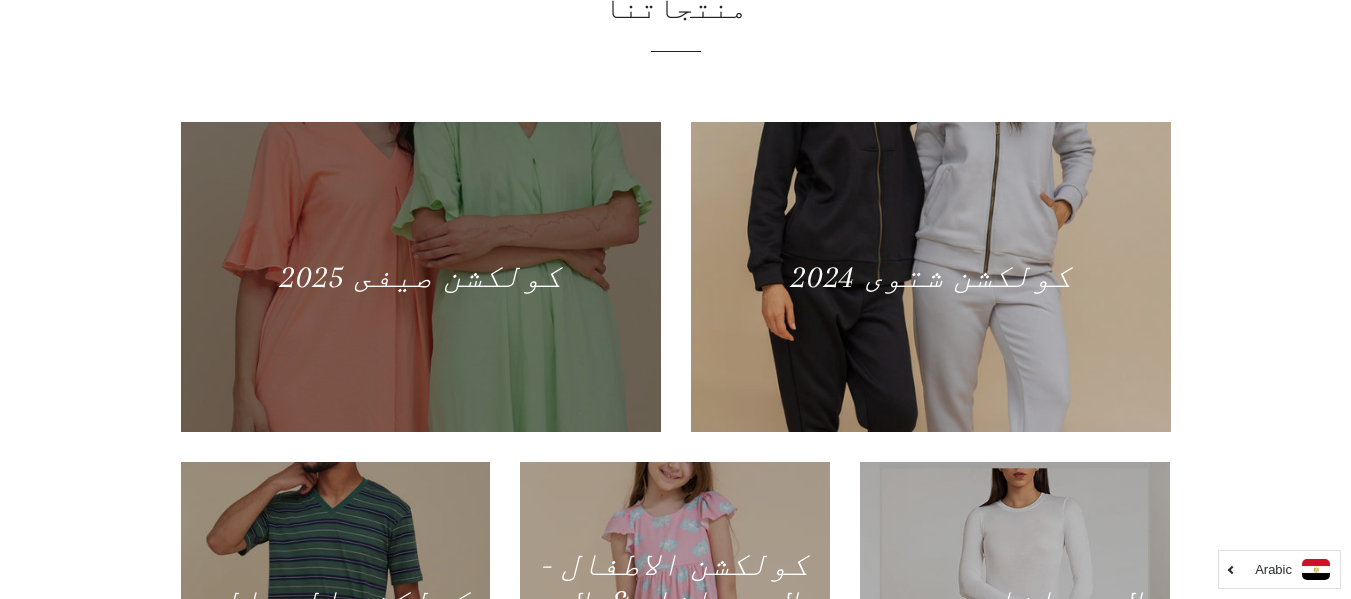 click at bounding box center [420, 276] 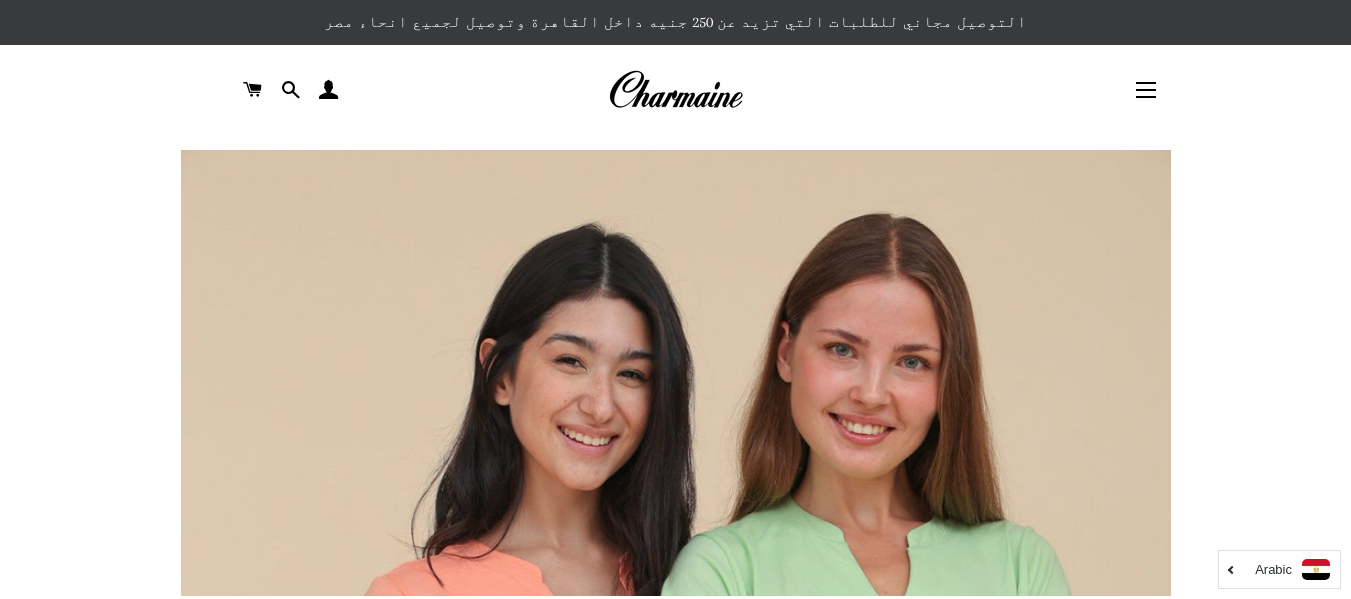 scroll, scrollTop: 0, scrollLeft: 0, axis: both 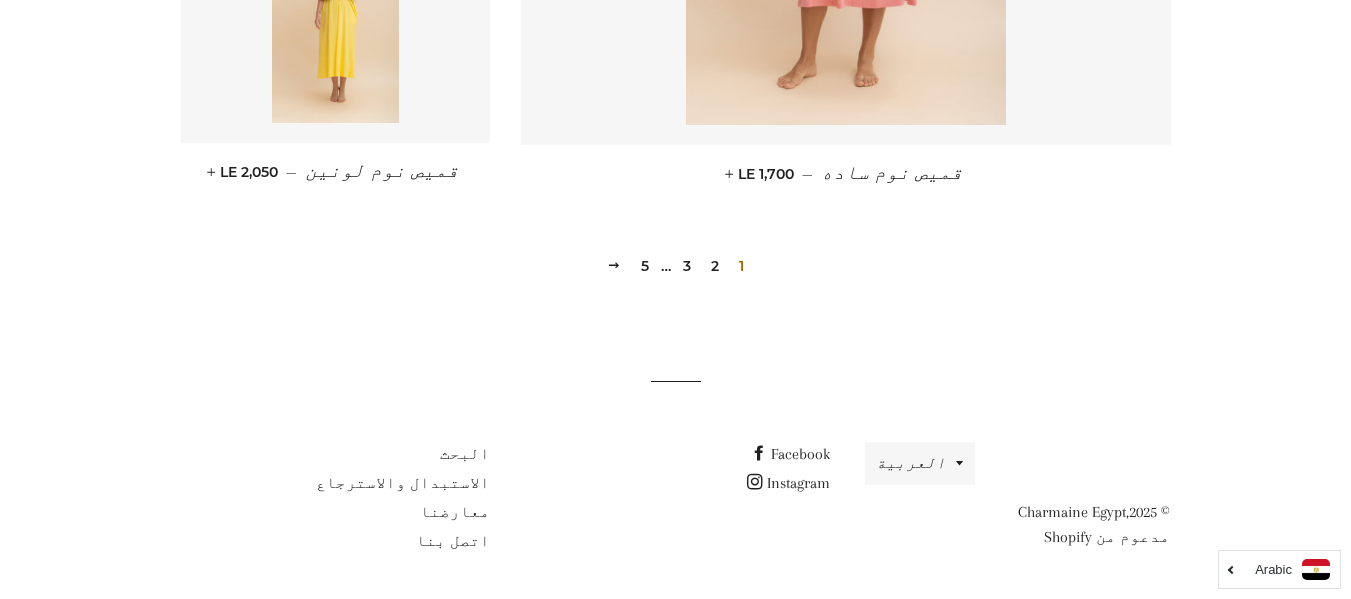 click on "2" at bounding box center (715, 266) 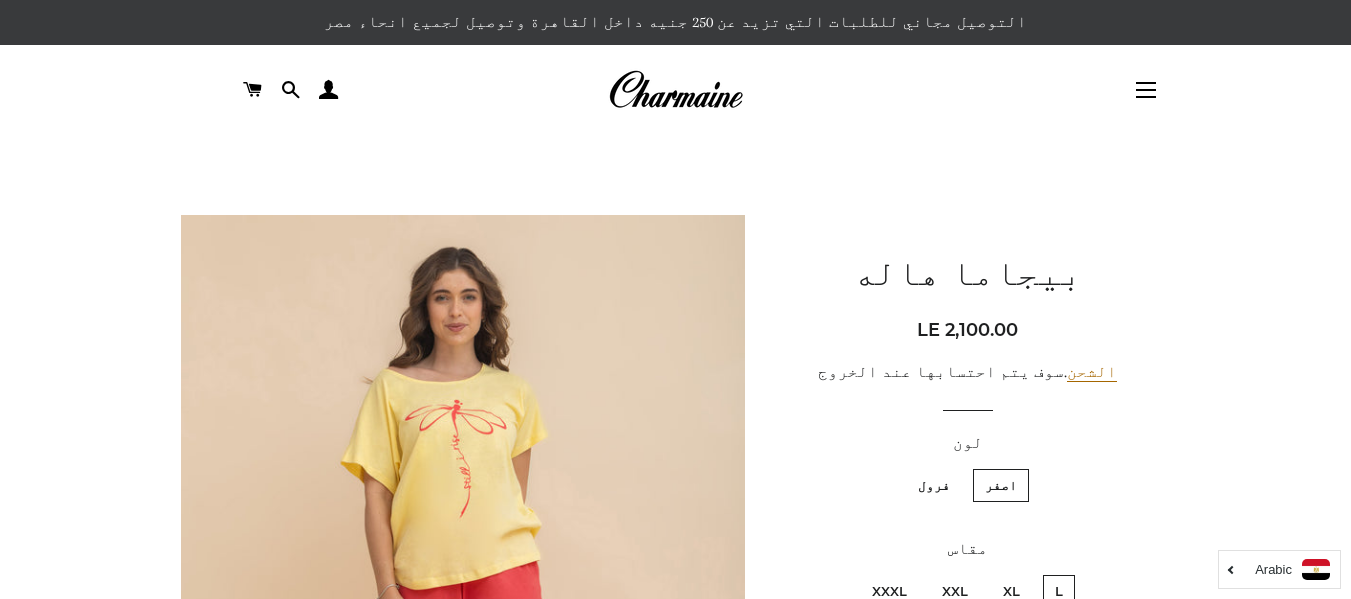 scroll, scrollTop: 0, scrollLeft: 0, axis: both 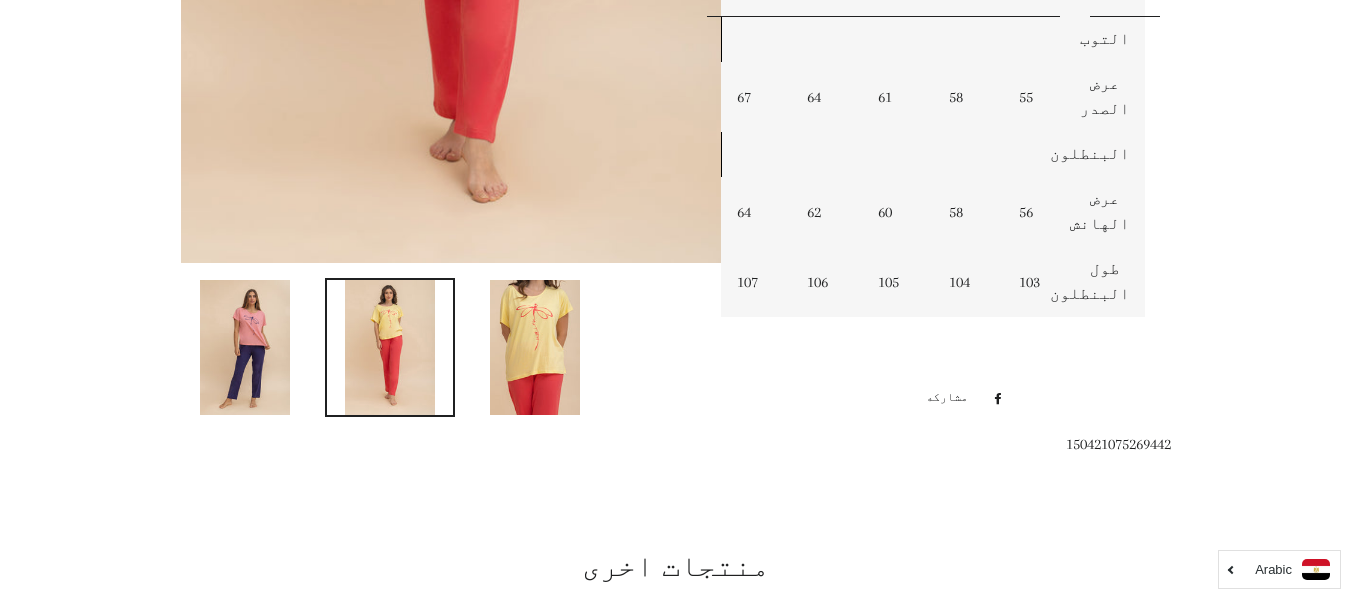 click at bounding box center [245, 347] 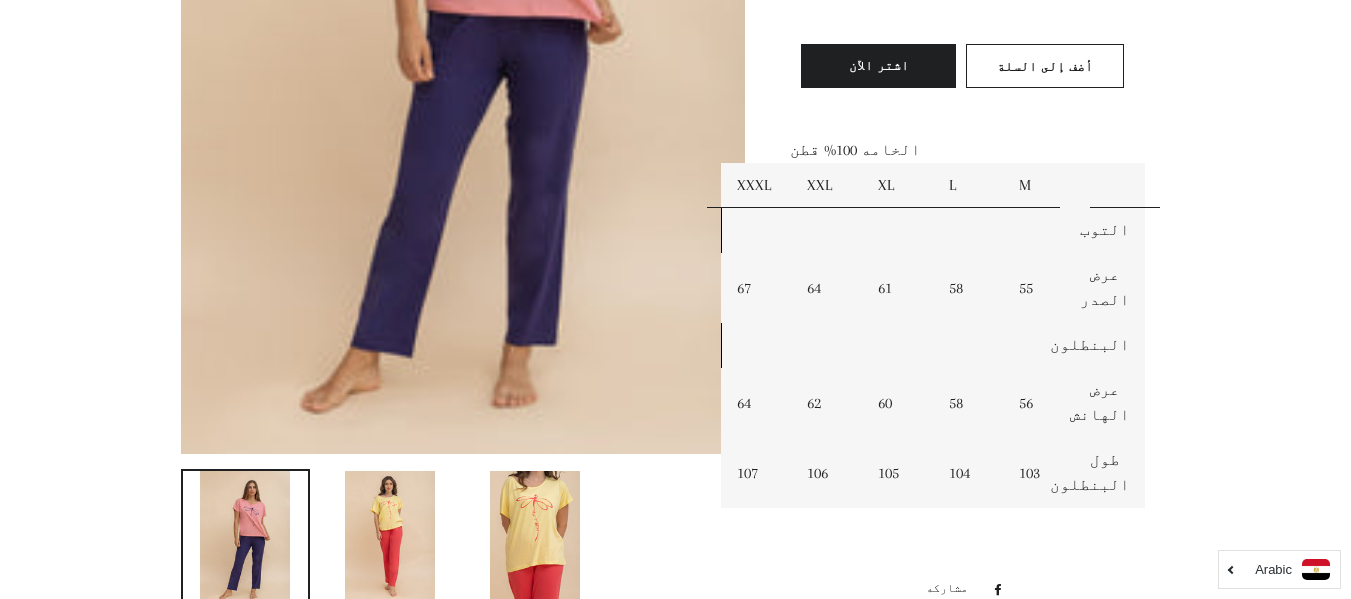 scroll, scrollTop: 309, scrollLeft: 0, axis: vertical 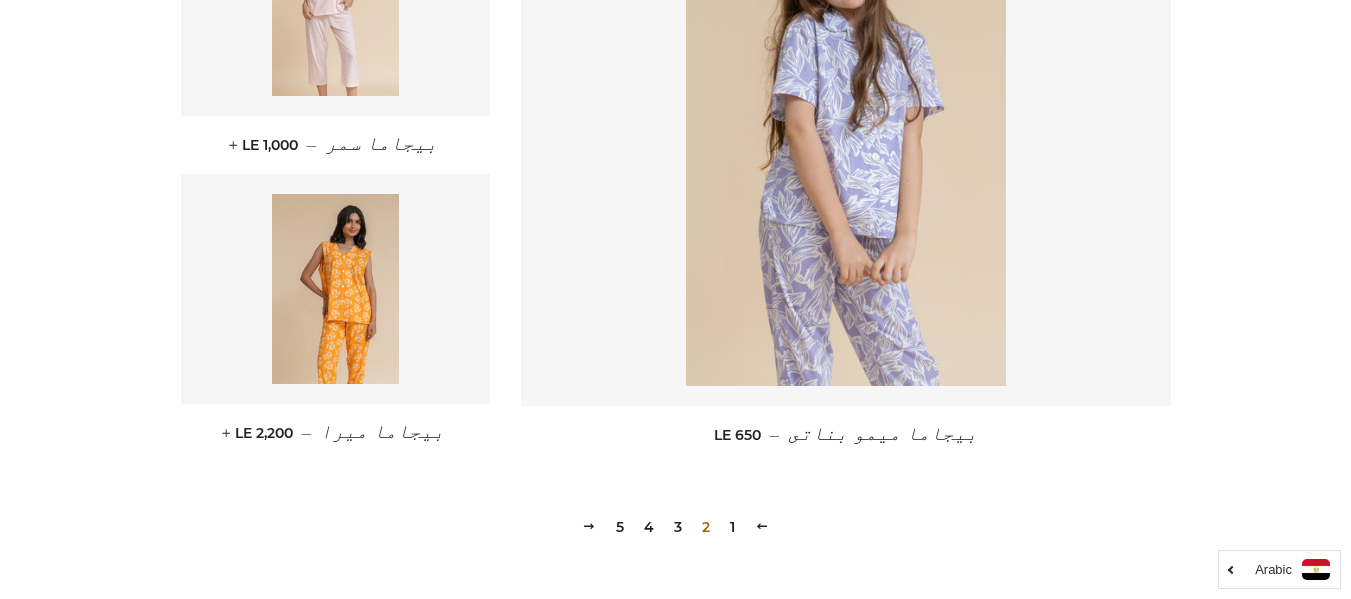 click on "3" at bounding box center [678, 527] 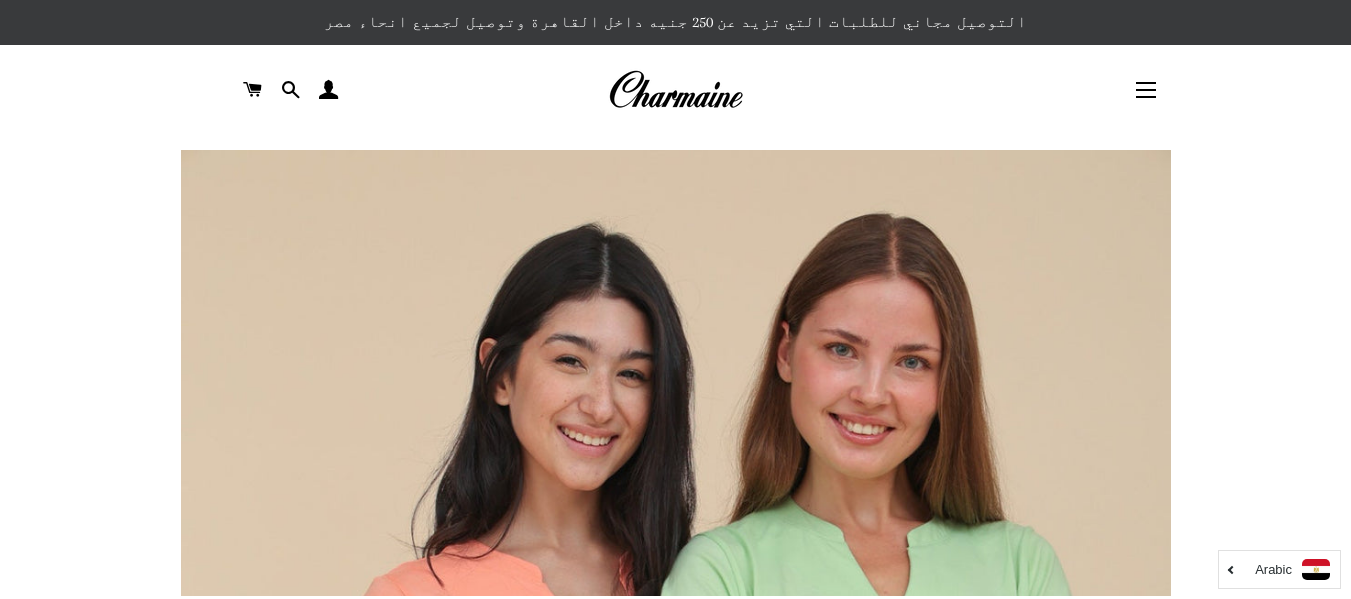 scroll, scrollTop: 0, scrollLeft: 0, axis: both 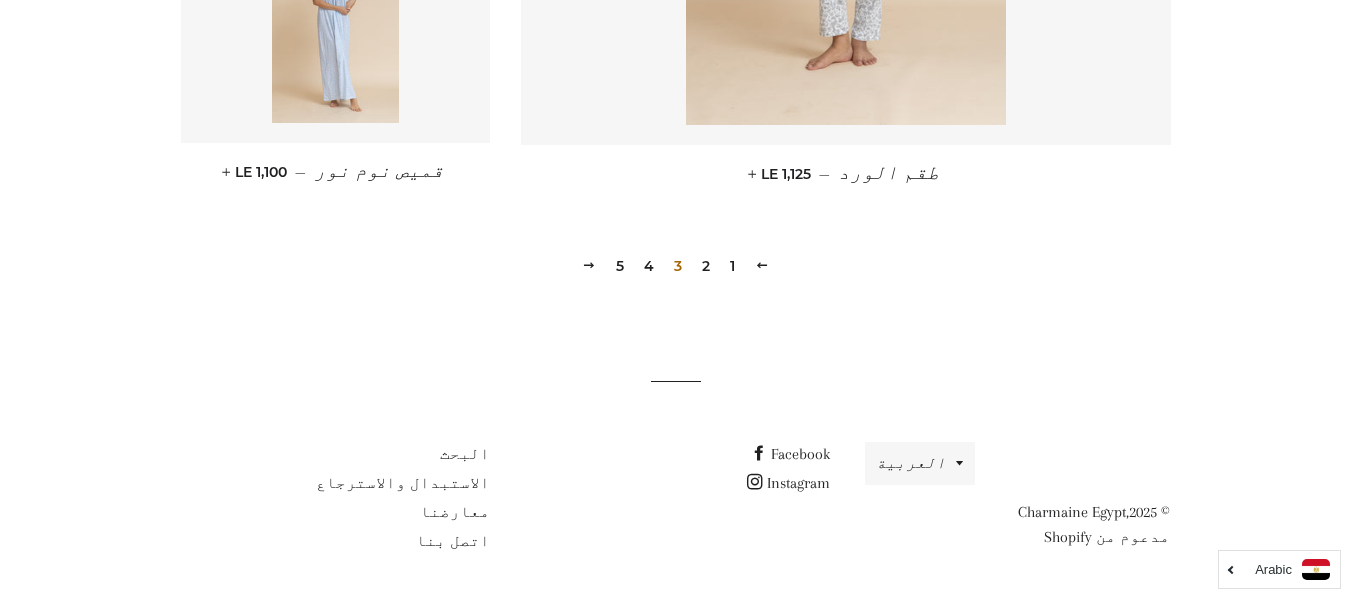 click on "4" at bounding box center [649, 266] 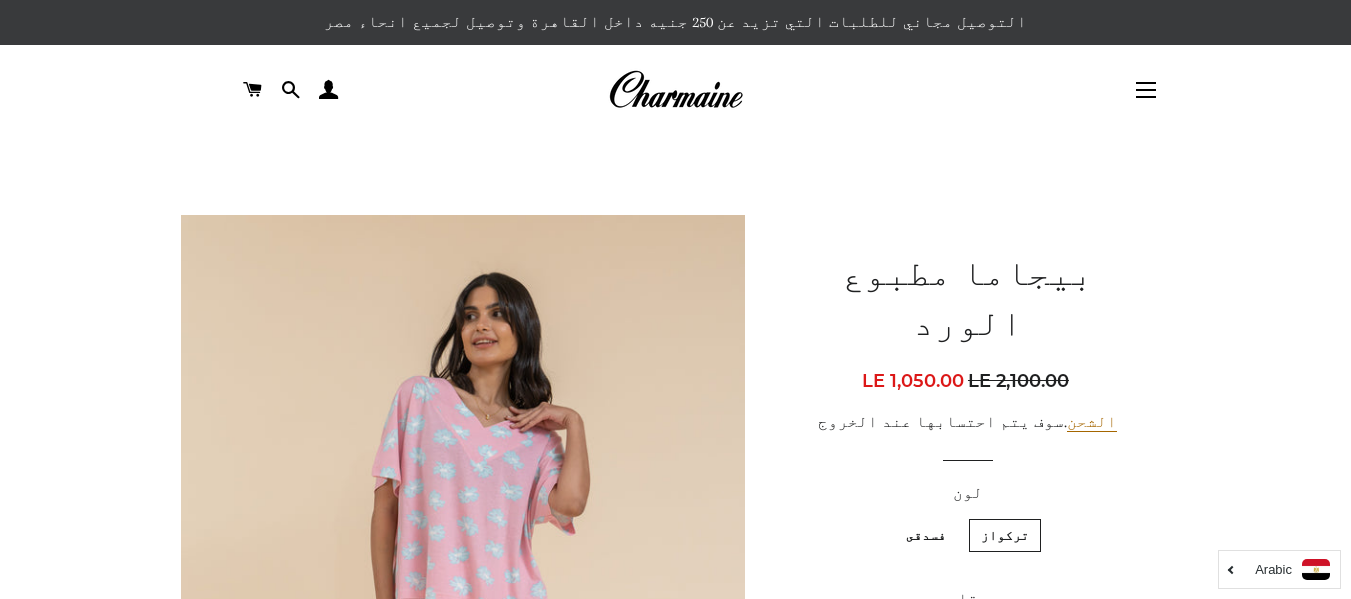 scroll, scrollTop: 0, scrollLeft: 0, axis: both 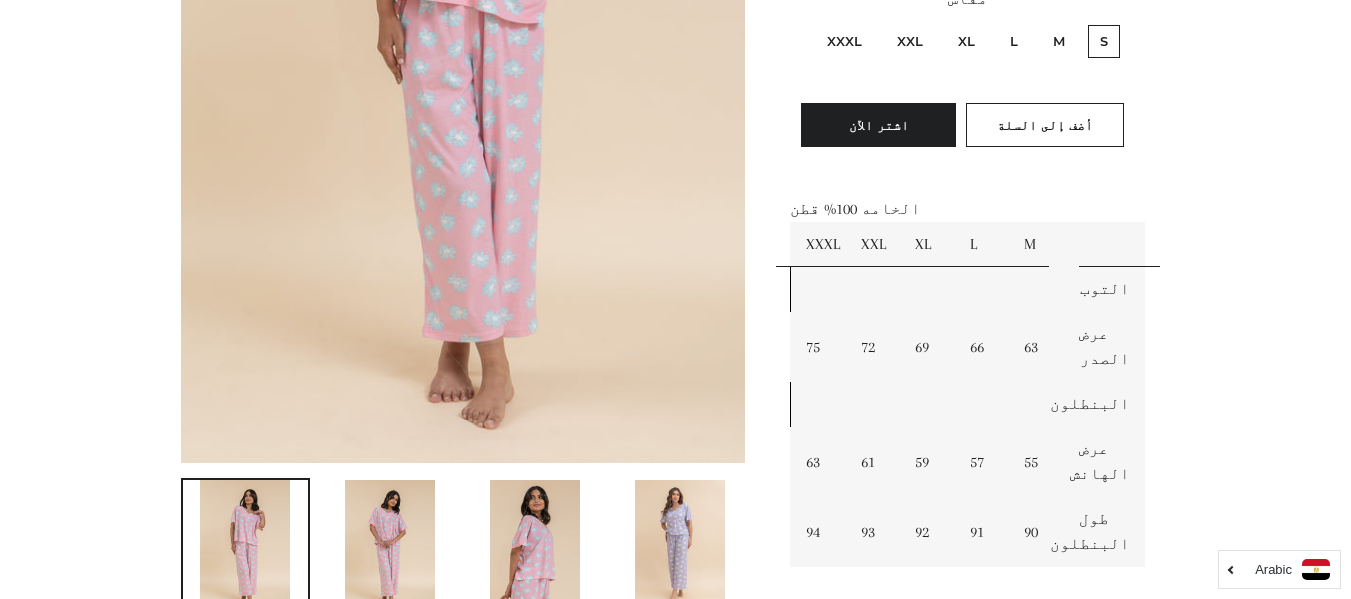 click at bounding box center (390, 547) 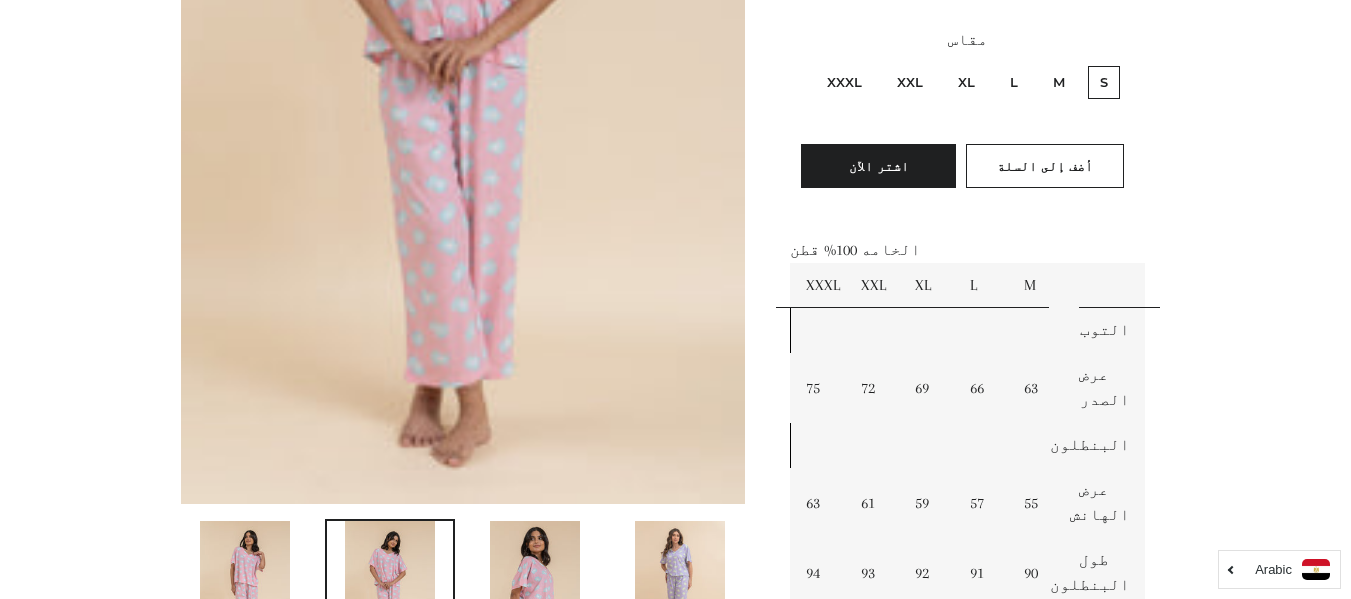 scroll, scrollTop: 600, scrollLeft: 0, axis: vertical 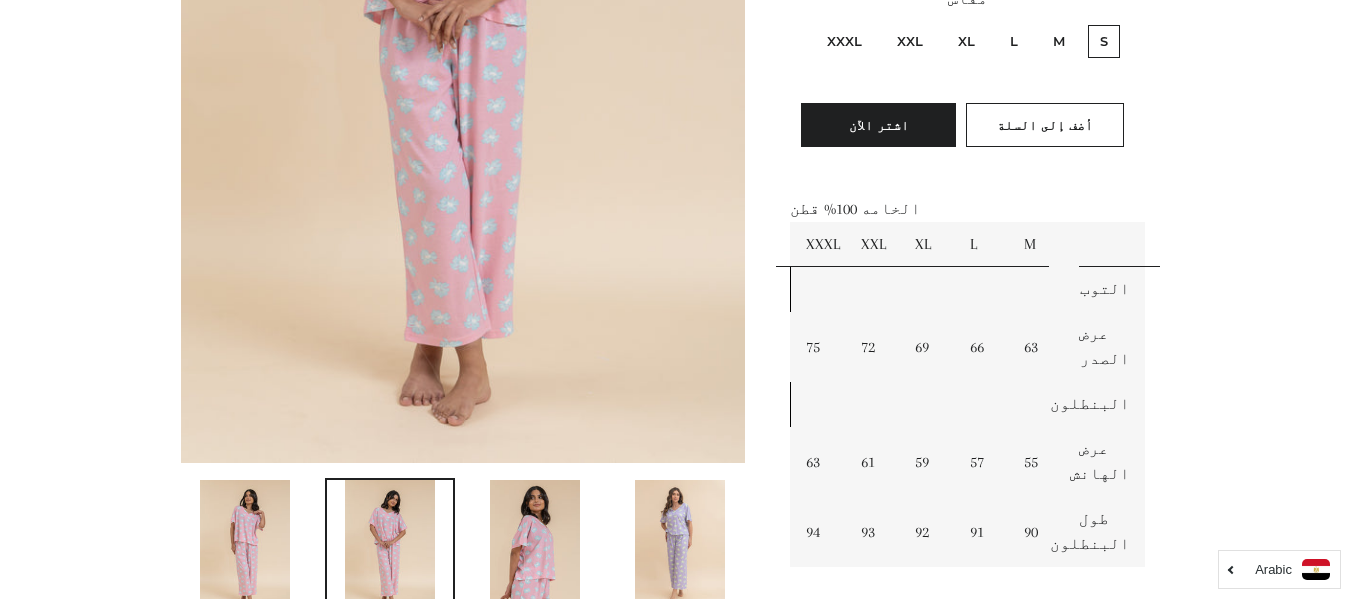 click at bounding box center [535, 547] 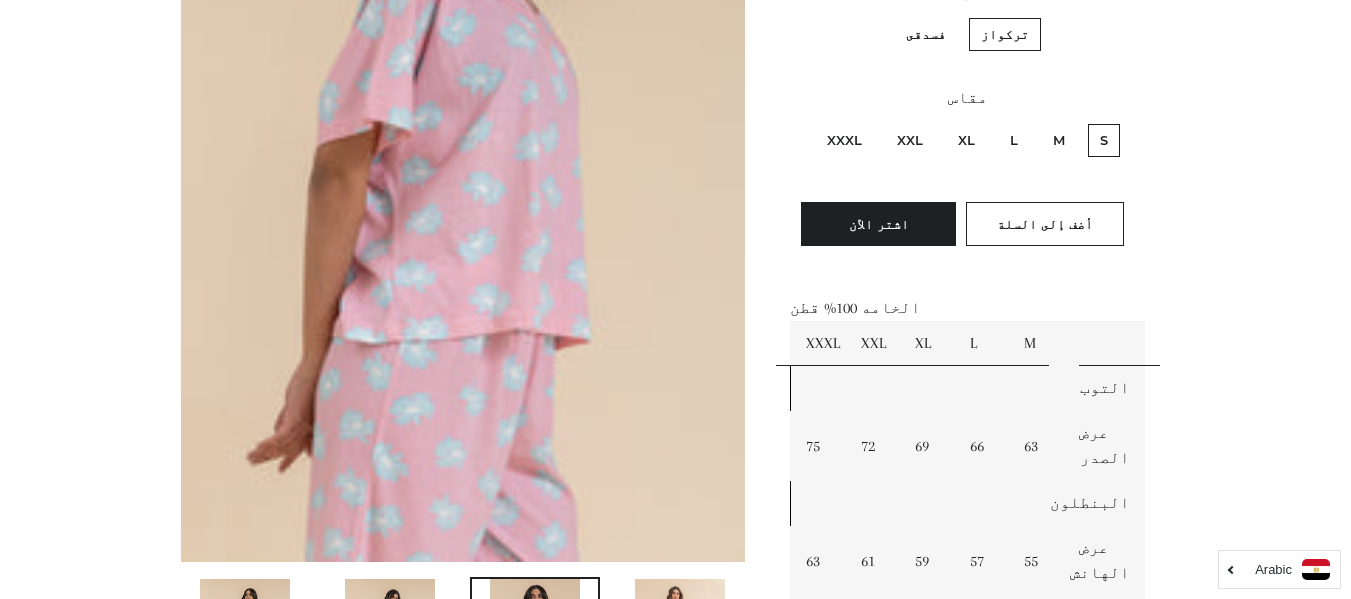 scroll, scrollTop: 900, scrollLeft: 0, axis: vertical 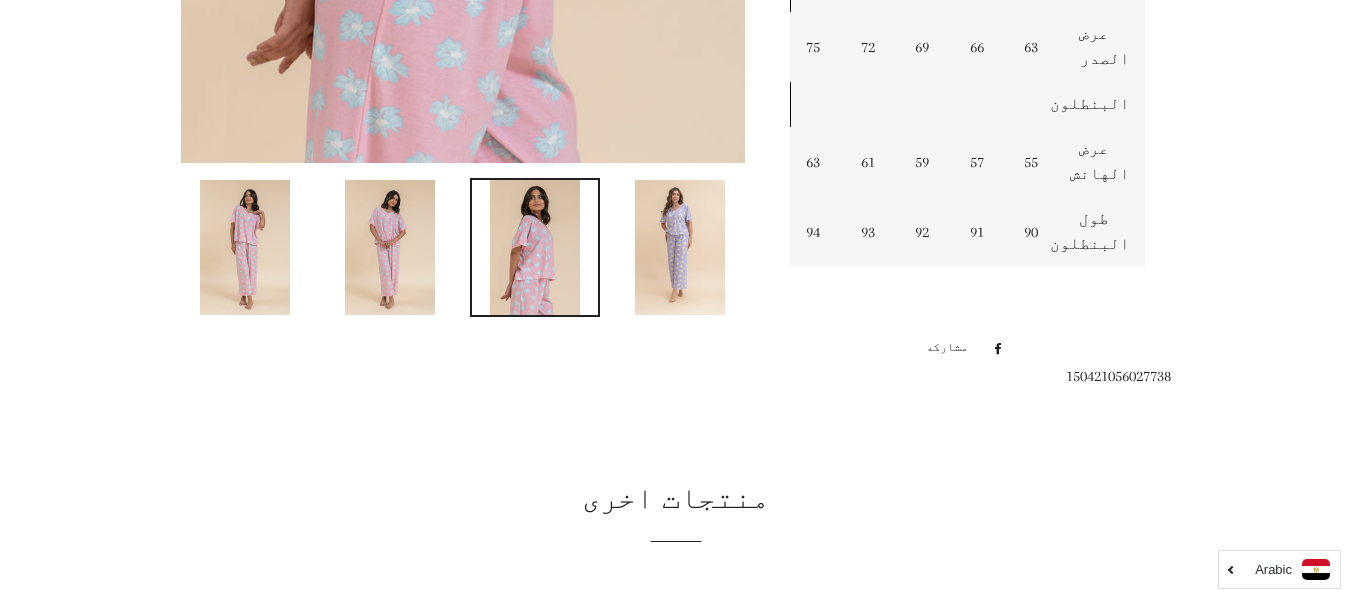 click at bounding box center [680, 247] 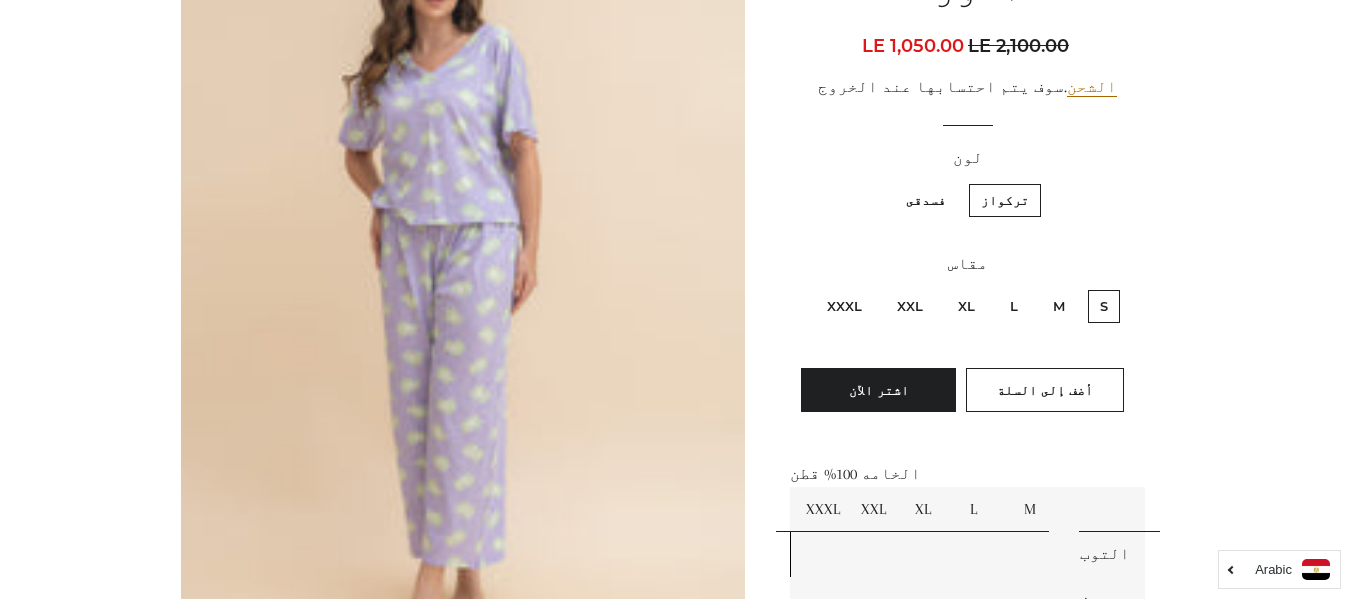 scroll, scrollTop: 300, scrollLeft: 0, axis: vertical 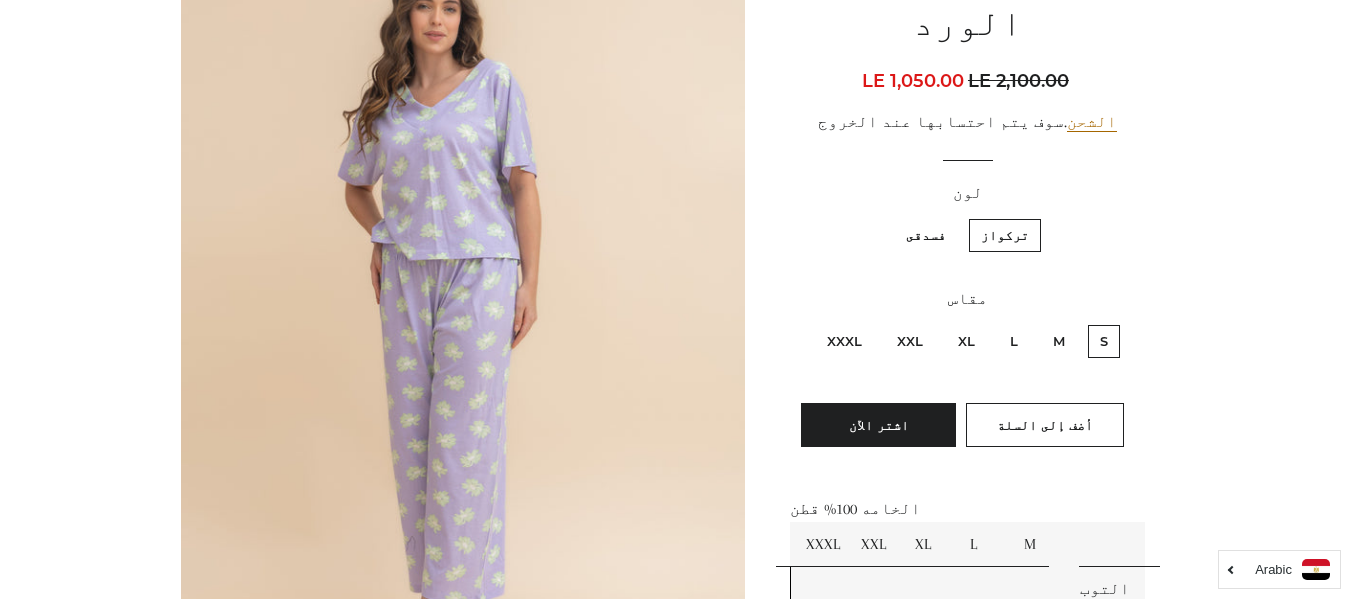 click at bounding box center (675, 799) 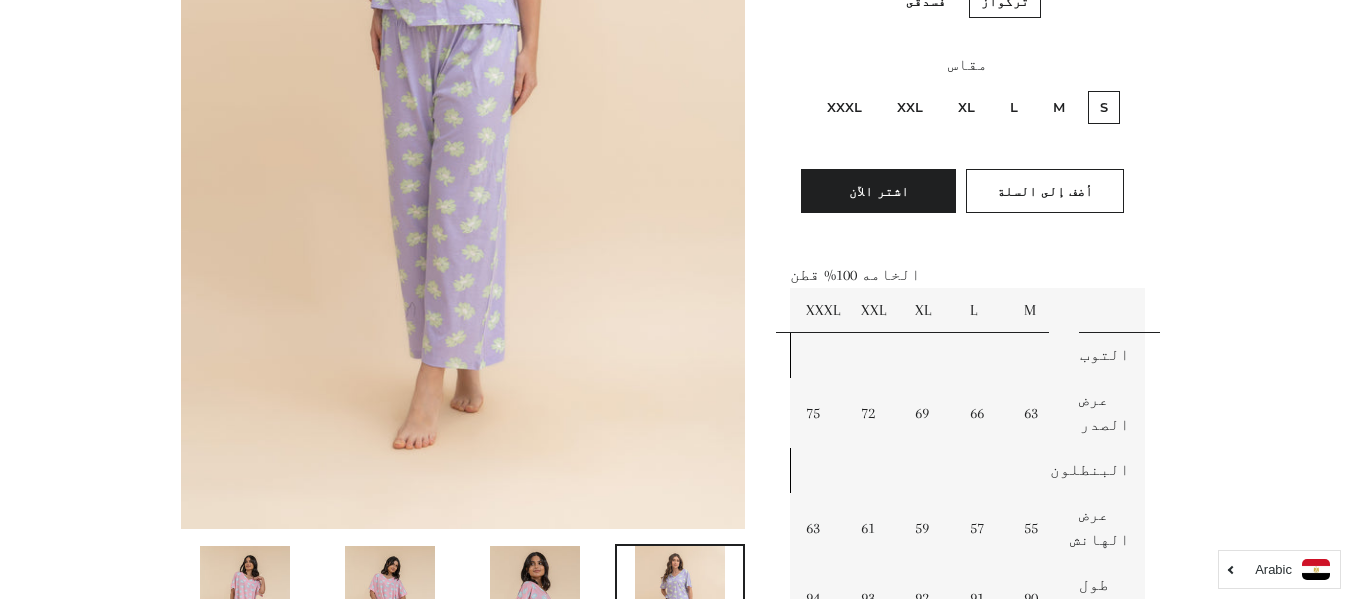 scroll, scrollTop: 700, scrollLeft: 0, axis: vertical 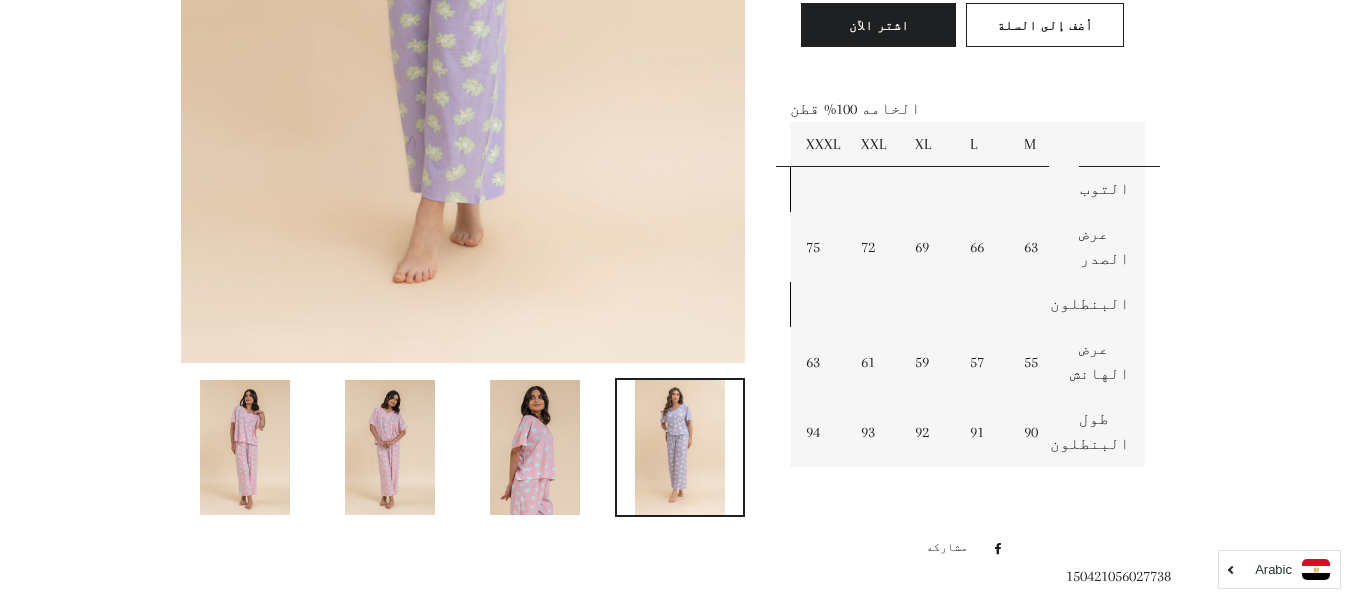 click at bounding box center [535, 447] 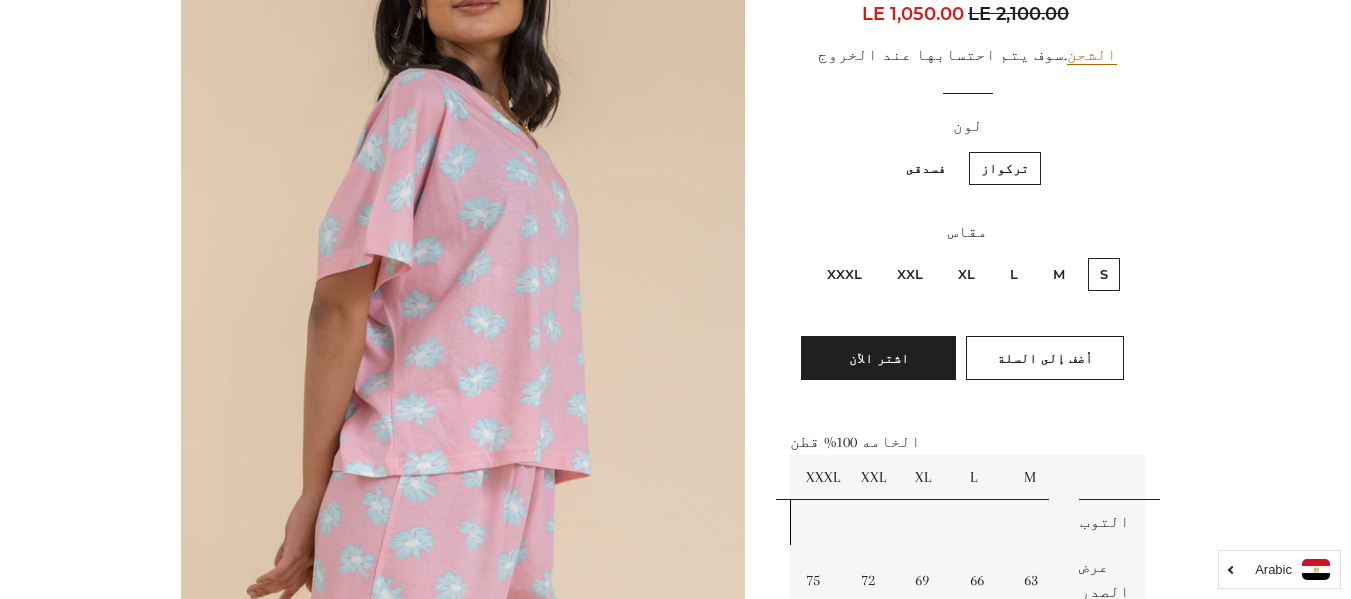 scroll, scrollTop: 348, scrollLeft: 0, axis: vertical 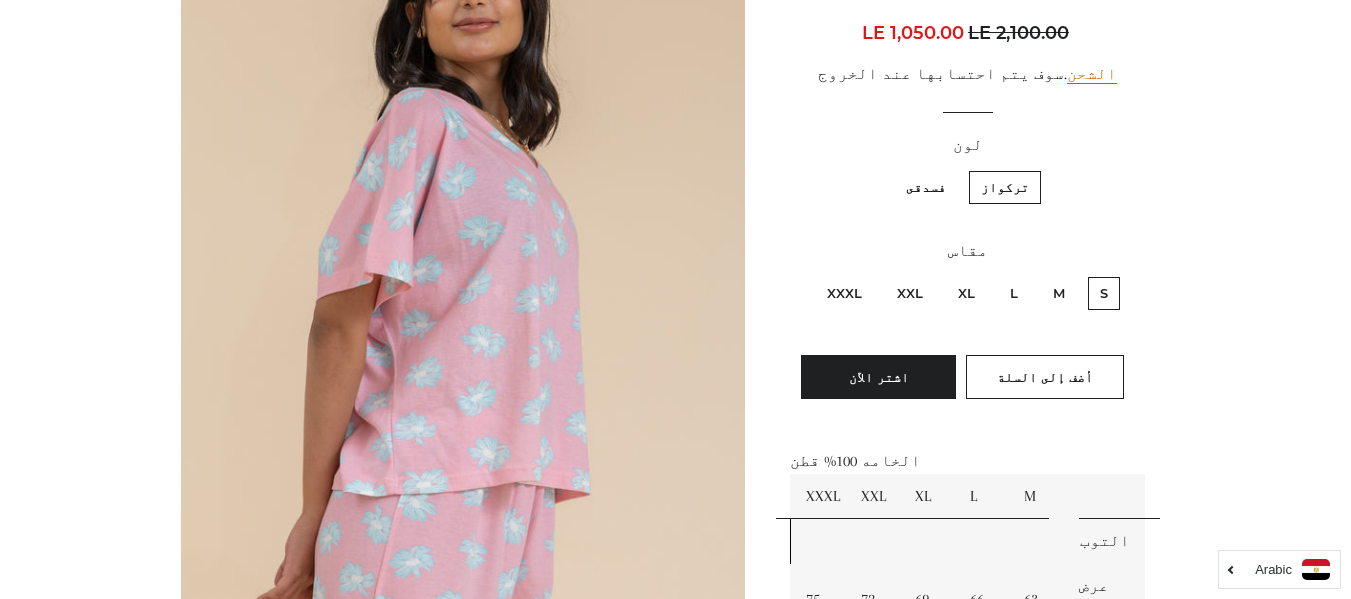click on "فسدقى" at bounding box center (926, 187) 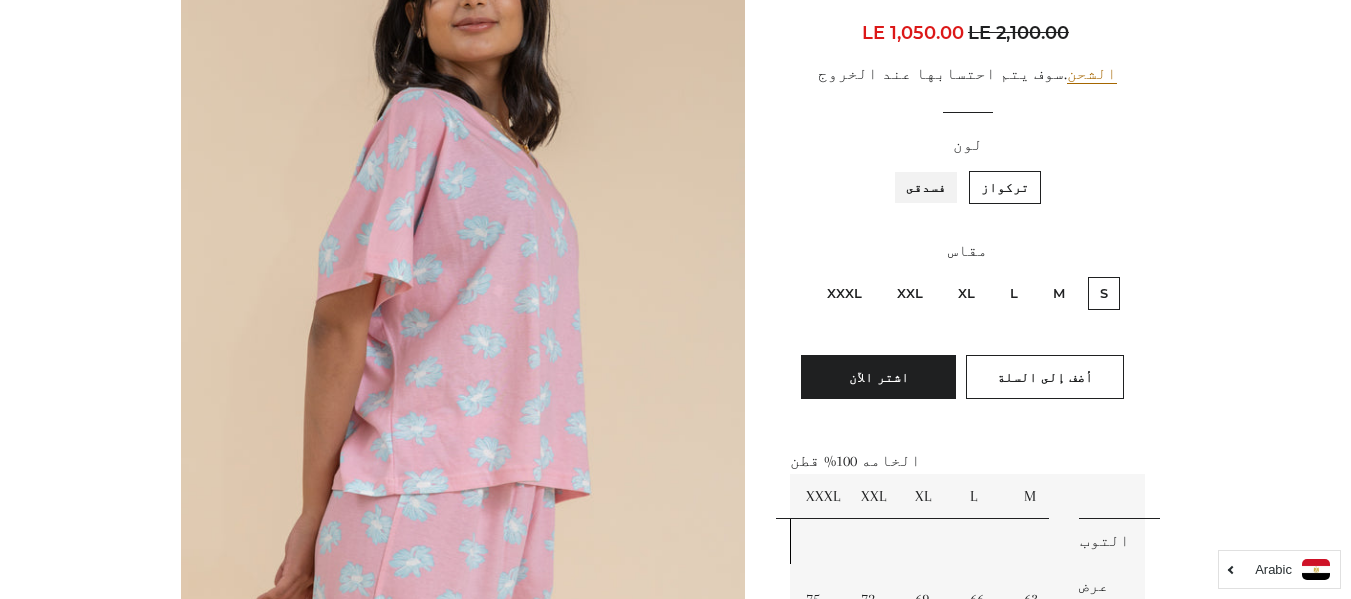 click on "فسدقى" at bounding box center (951, 168) 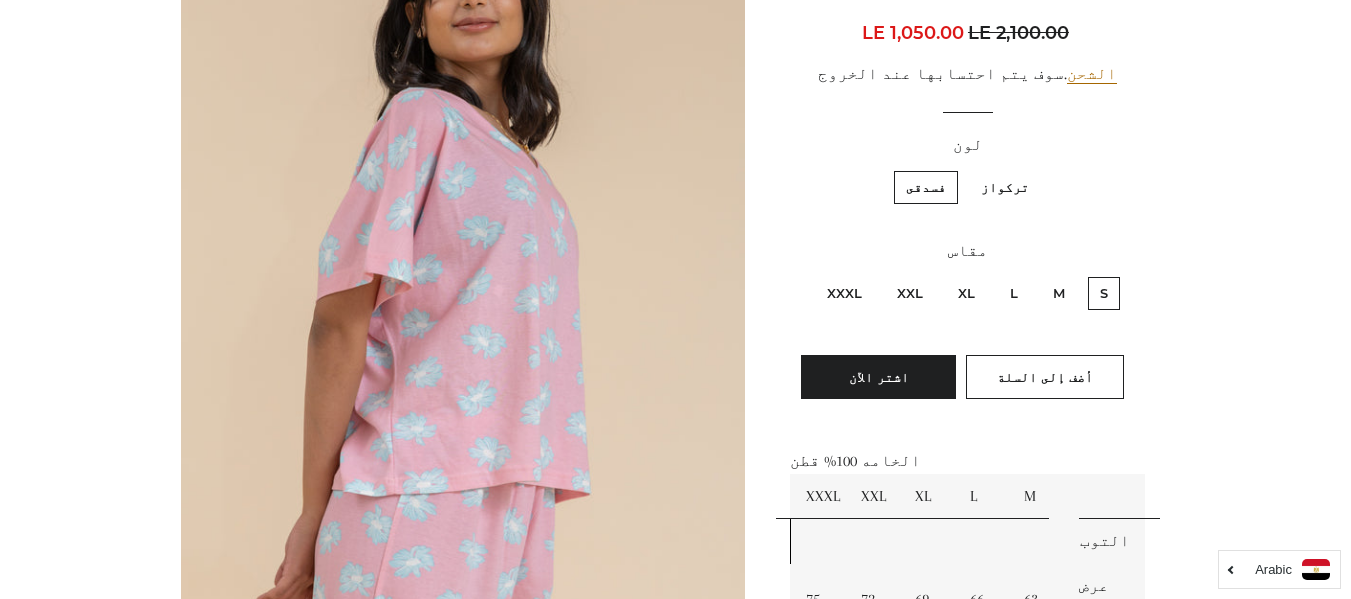 click on "فسدقى" at bounding box center [926, 187] 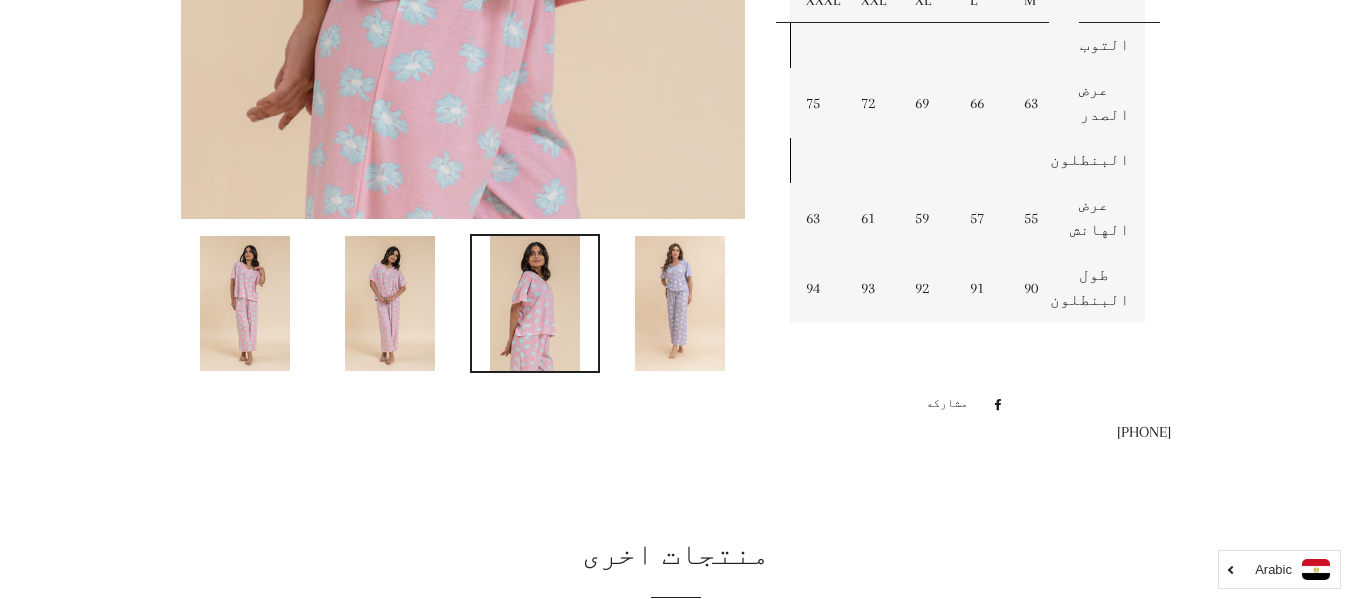 scroll, scrollTop: 848, scrollLeft: 0, axis: vertical 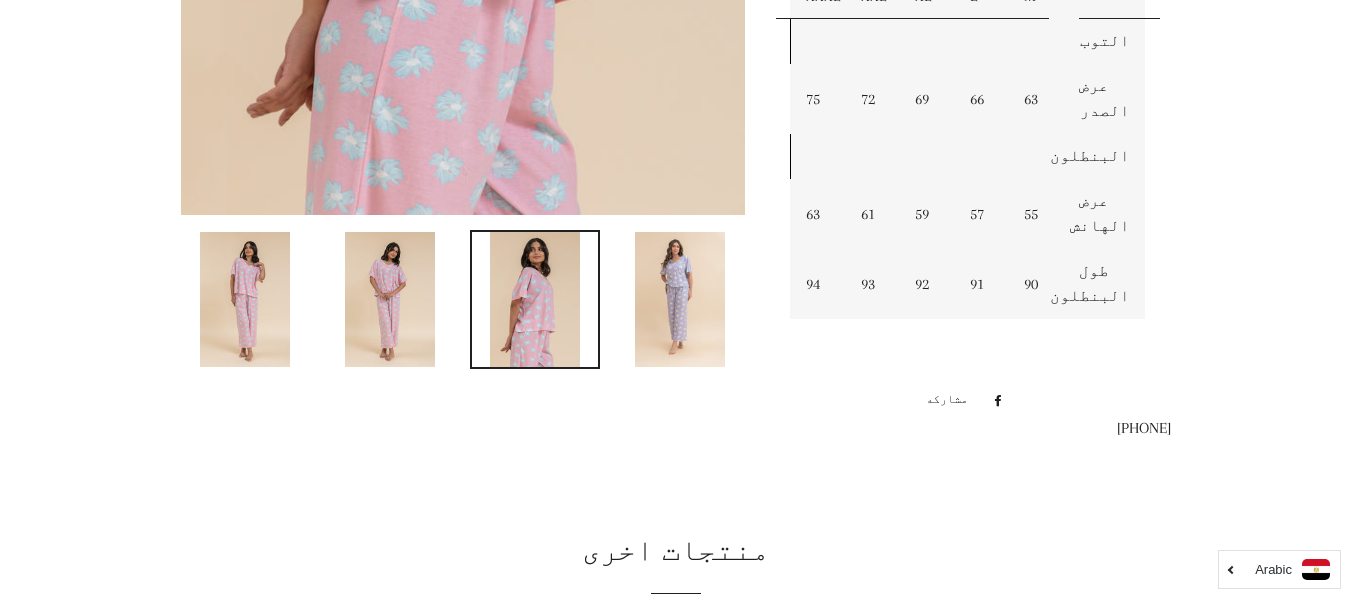 click at bounding box center [680, 299] 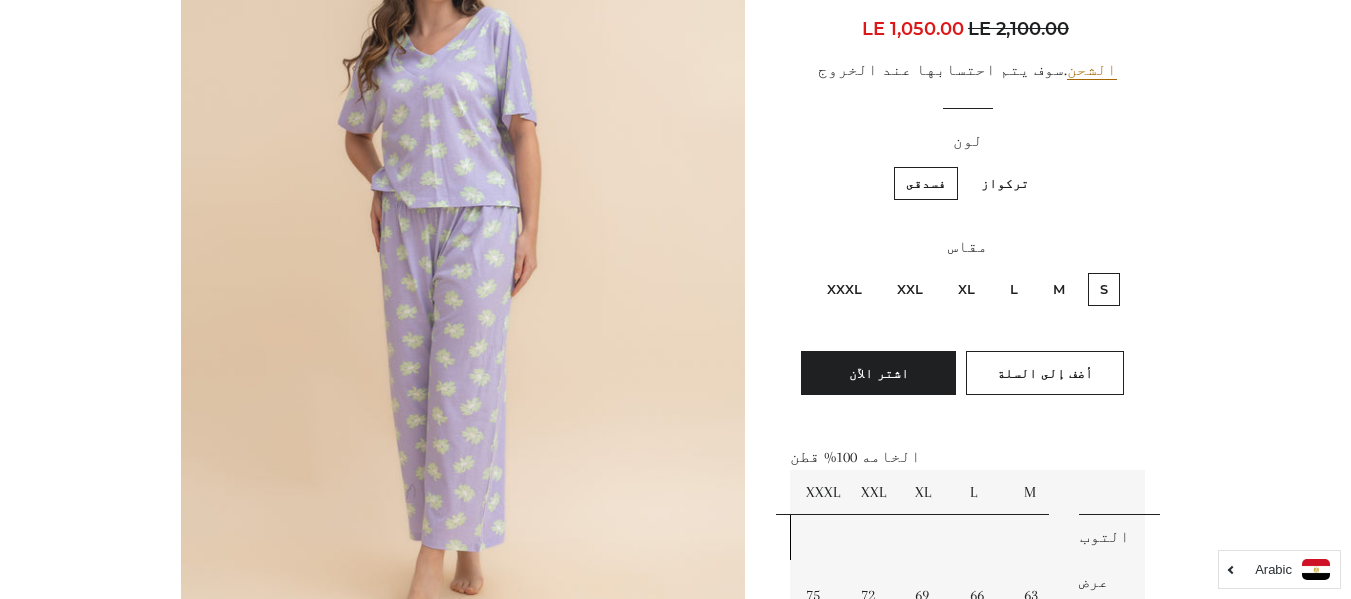 scroll, scrollTop: 348, scrollLeft: 0, axis: vertical 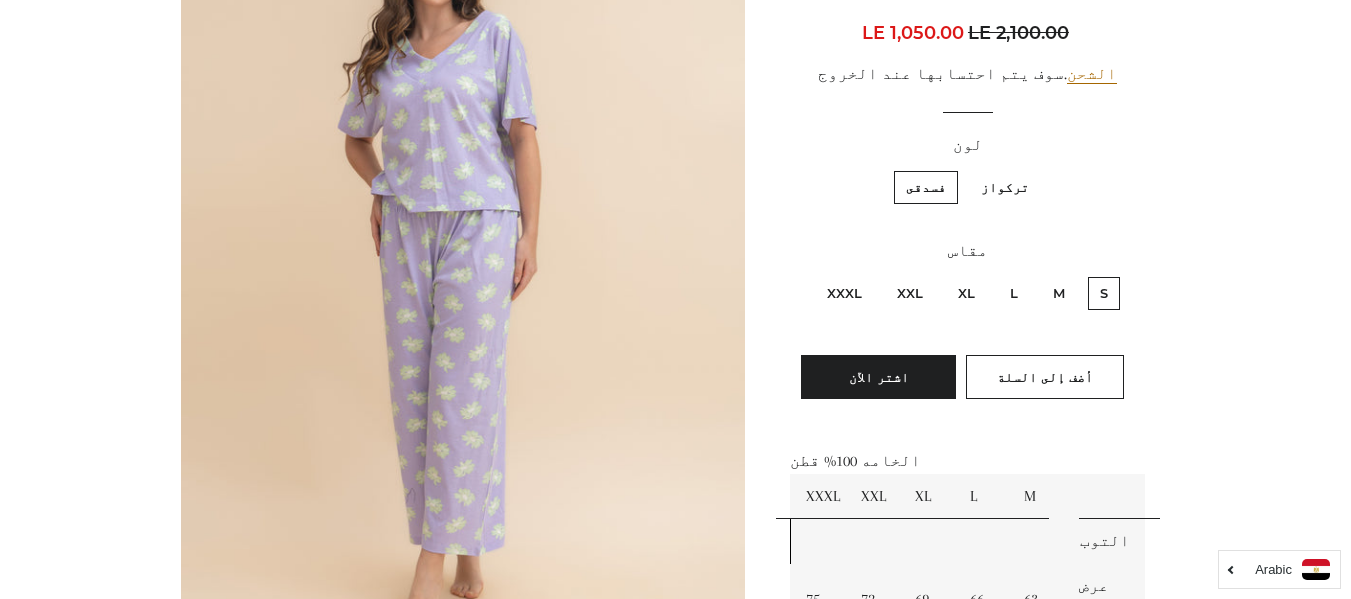 click on "تركواز" at bounding box center (1005, 187) 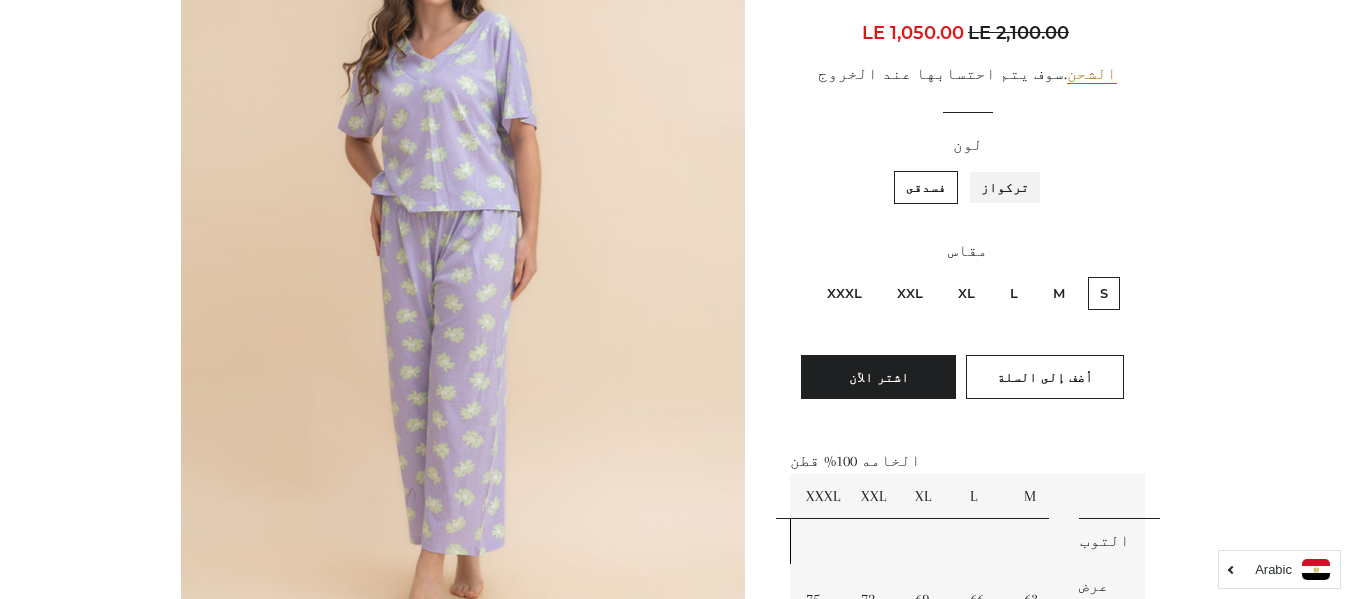 click on "تركواز" at bounding box center (1034, 168) 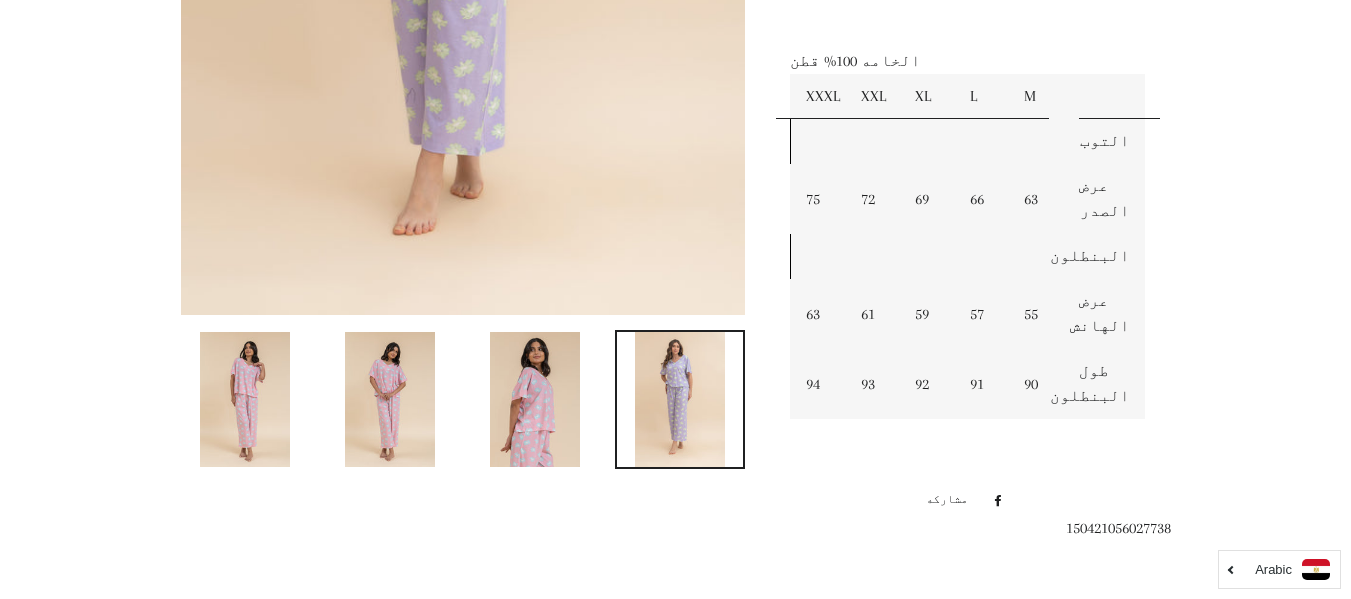 click at bounding box center (245, 399) 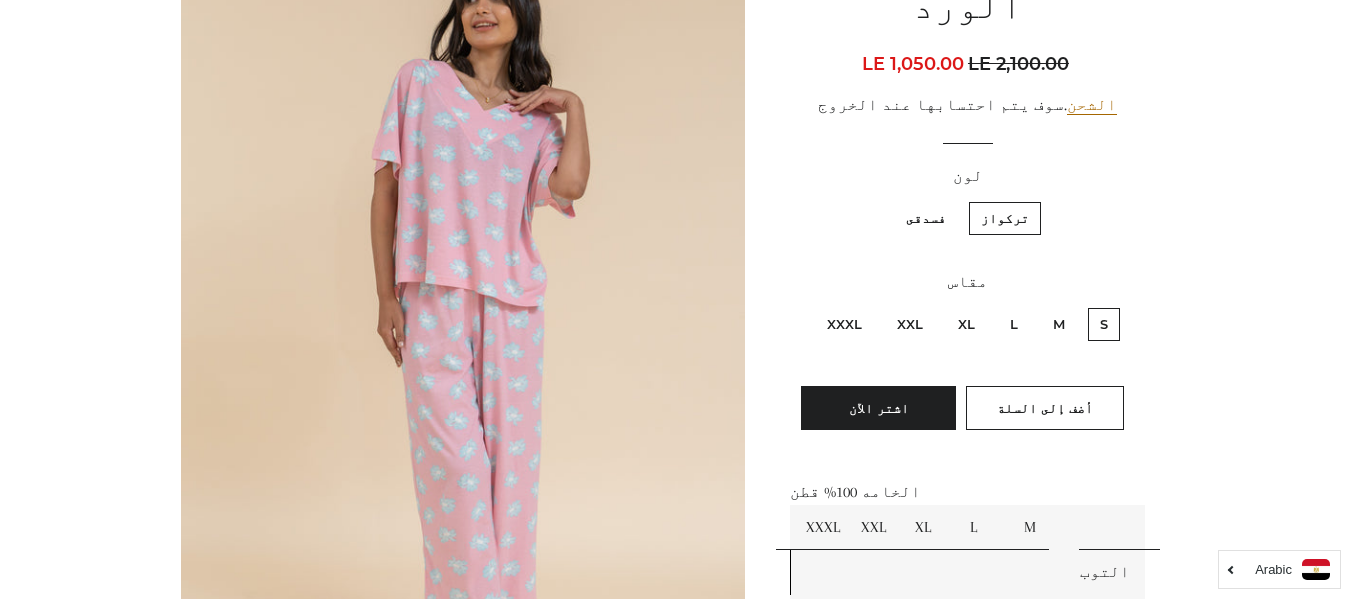scroll, scrollTop: 296, scrollLeft: 0, axis: vertical 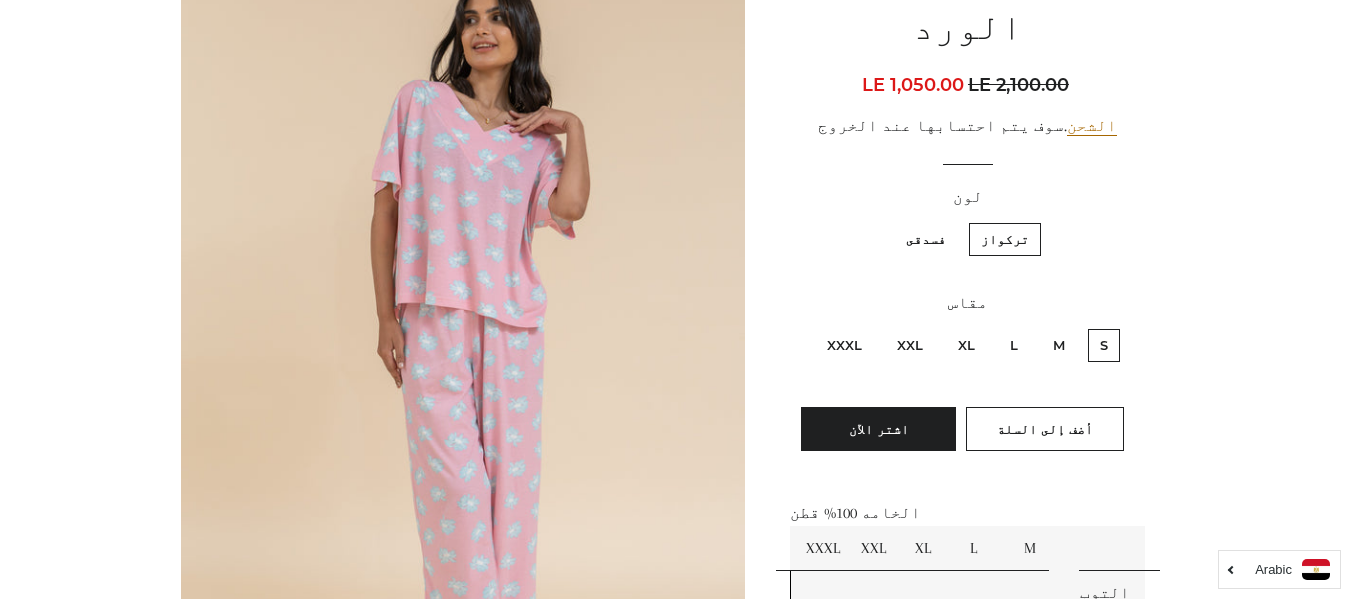 click on "XXXL" at bounding box center (844, 345) 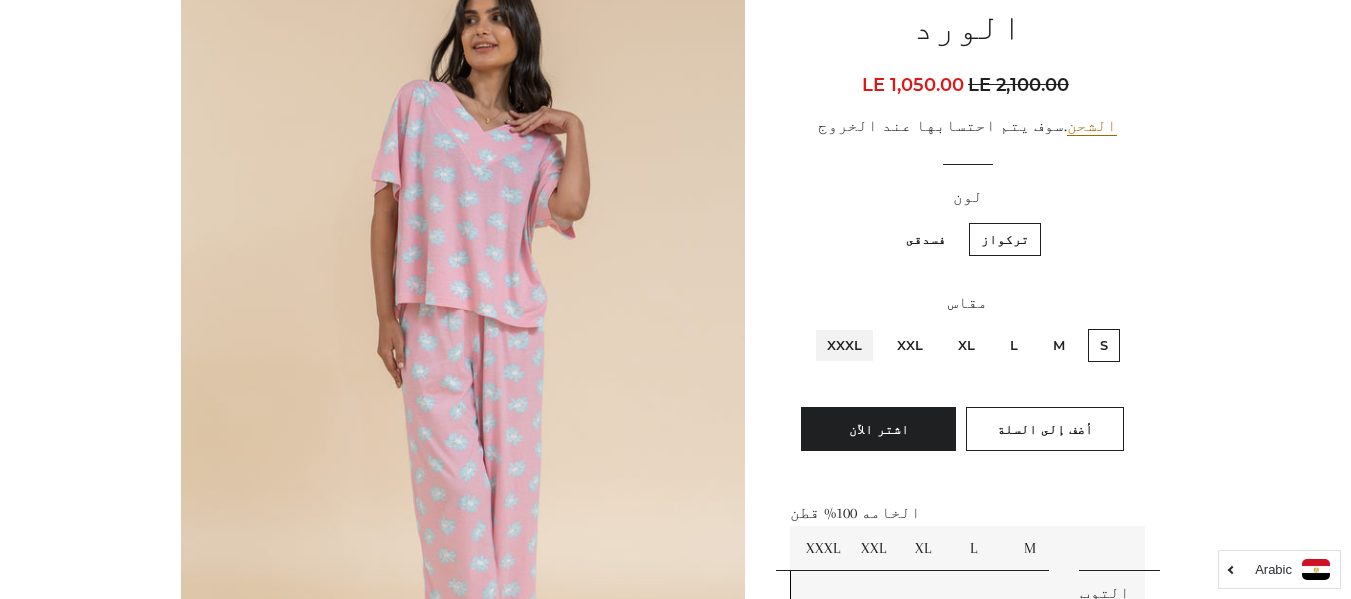 click on "XXXL" at bounding box center [867, 326] 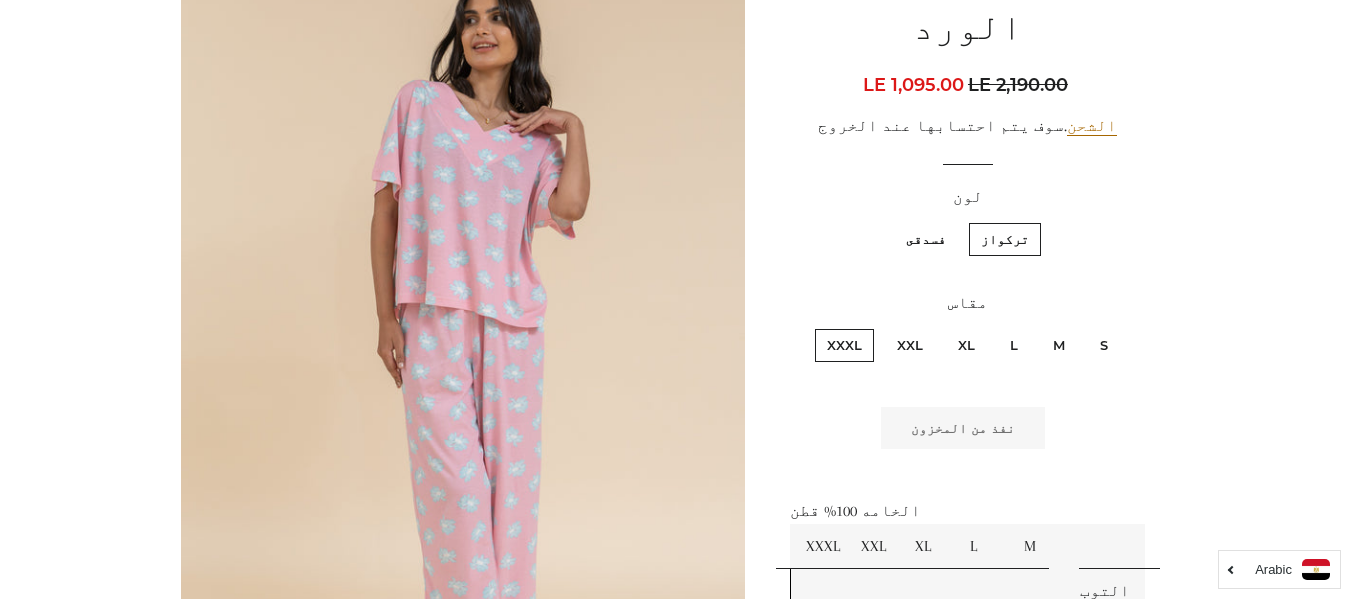 click on "فسدقى" at bounding box center (926, 239) 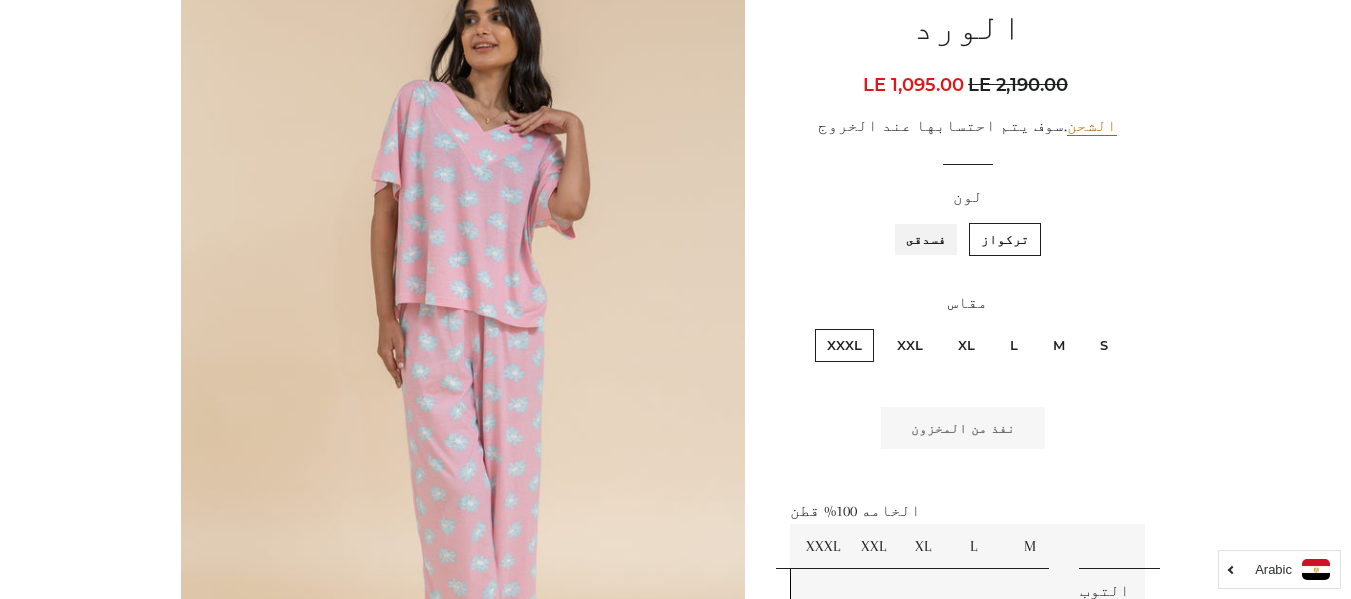 radio on "true" 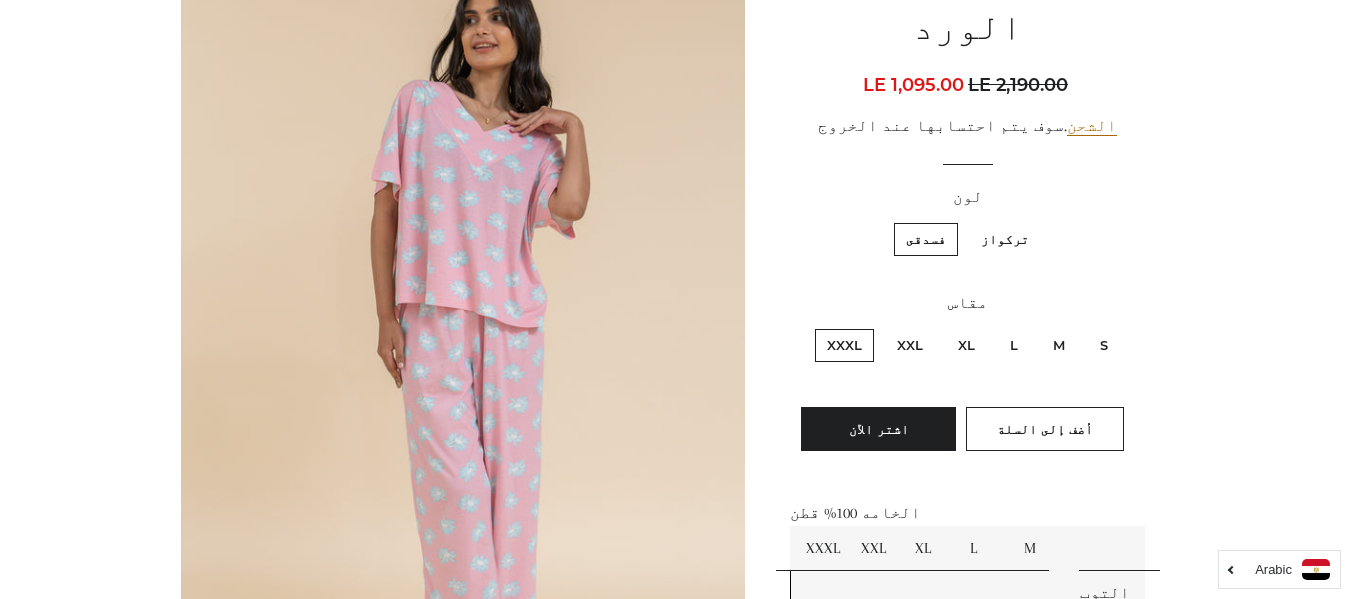 click on "XXXL" at bounding box center (844, 345) 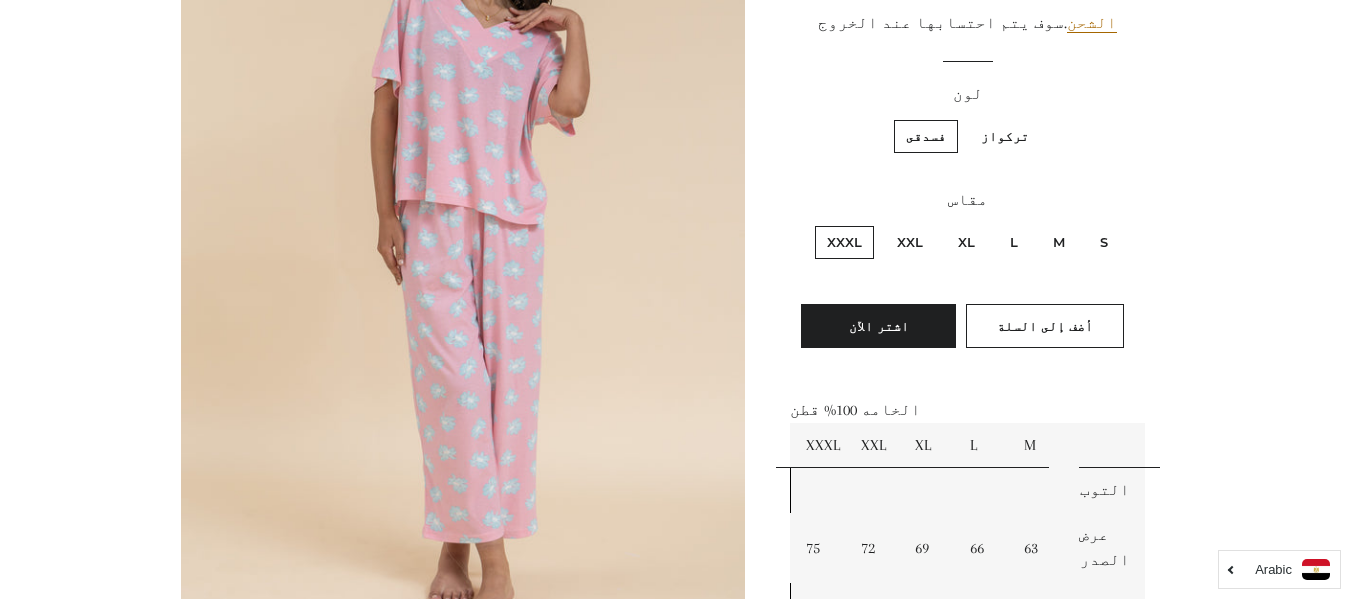 scroll, scrollTop: 396, scrollLeft: 0, axis: vertical 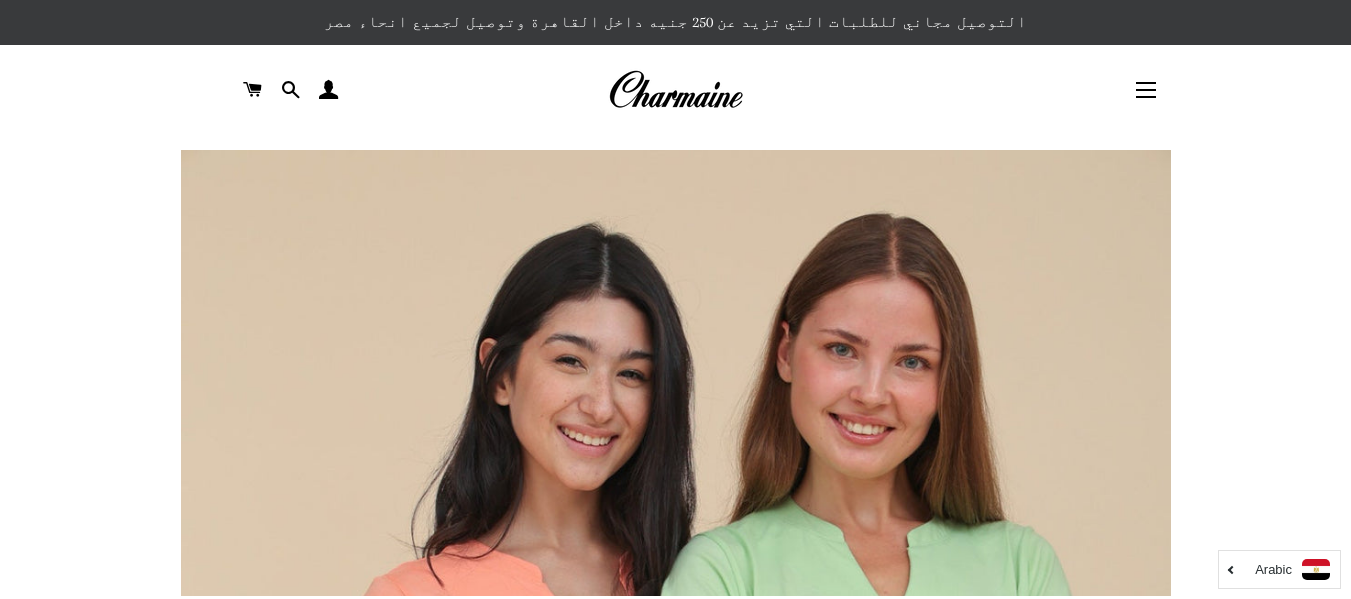 click on "كولكشن صيفى 2025
الترتيب حسب
ظهرت
اكثر المبيعات
أبجديا من الألف إلى الياء
ابجديا من الياء الى الالف
السعر المنخفض إلى الاعلى
االسعر من الاعلى الى المنخفض
التاريخ القديم إلى الجديد
التاريخ الجديد إلى القديم
وفر
LE 1,050
بيجاما مطبوع الورد
— +" at bounding box center [675, 1708] 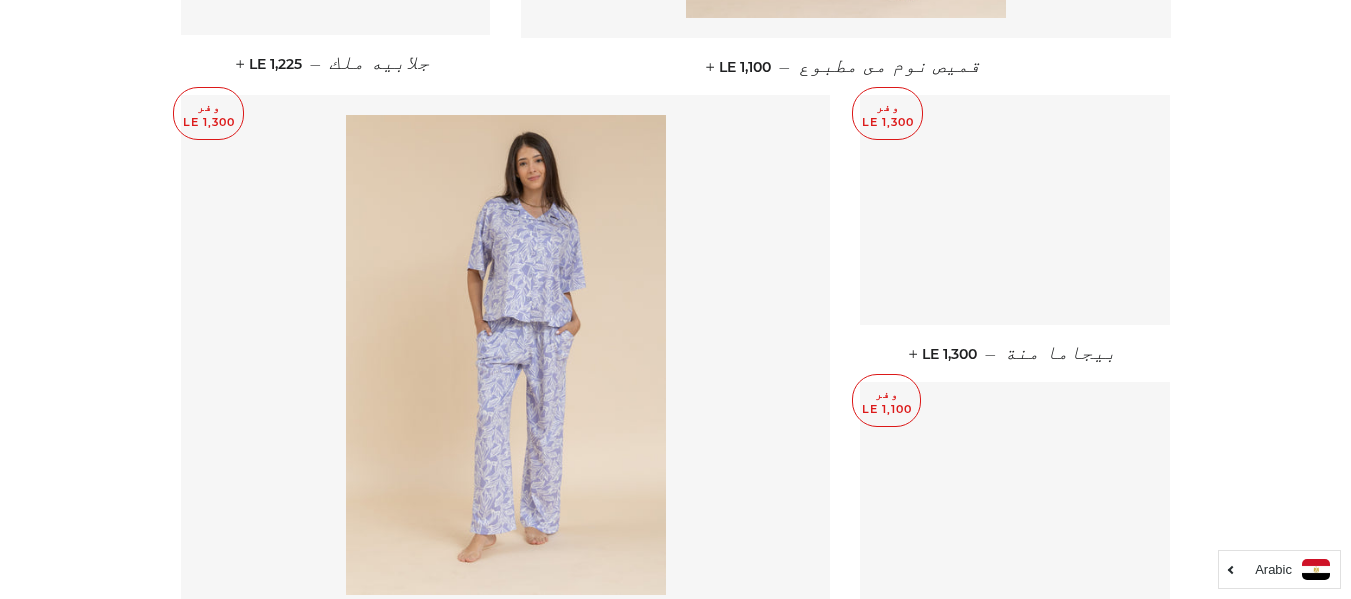 scroll, scrollTop: 1900, scrollLeft: 0, axis: vertical 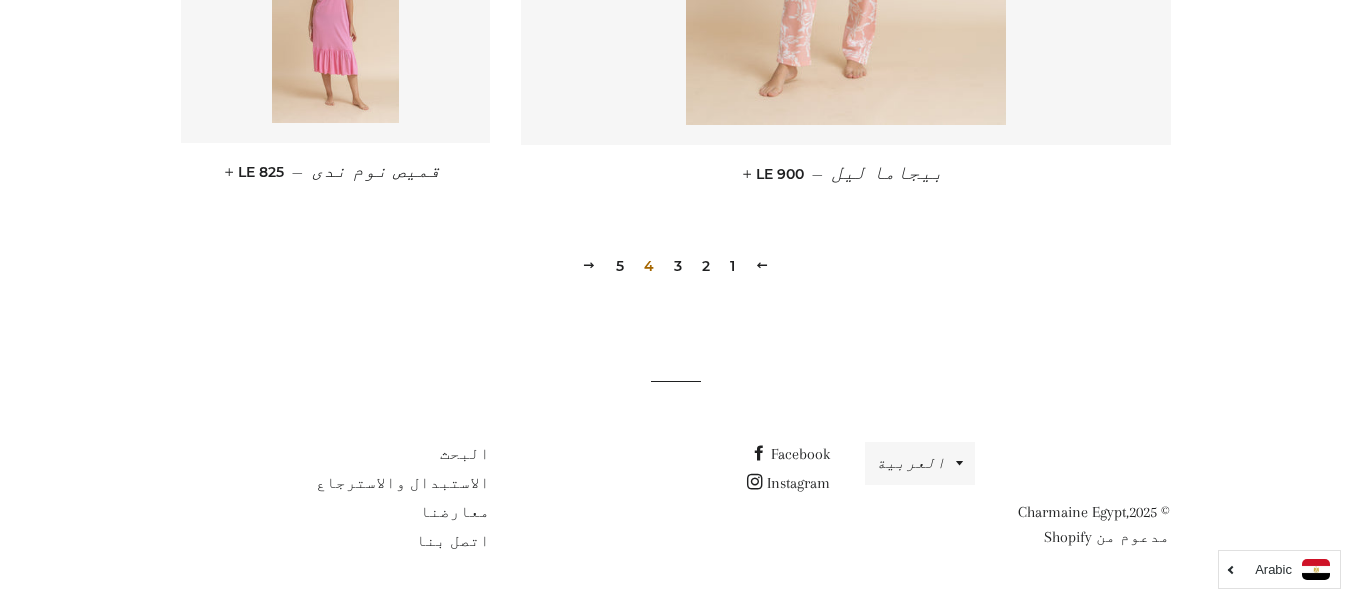 click on "5" at bounding box center (620, 266) 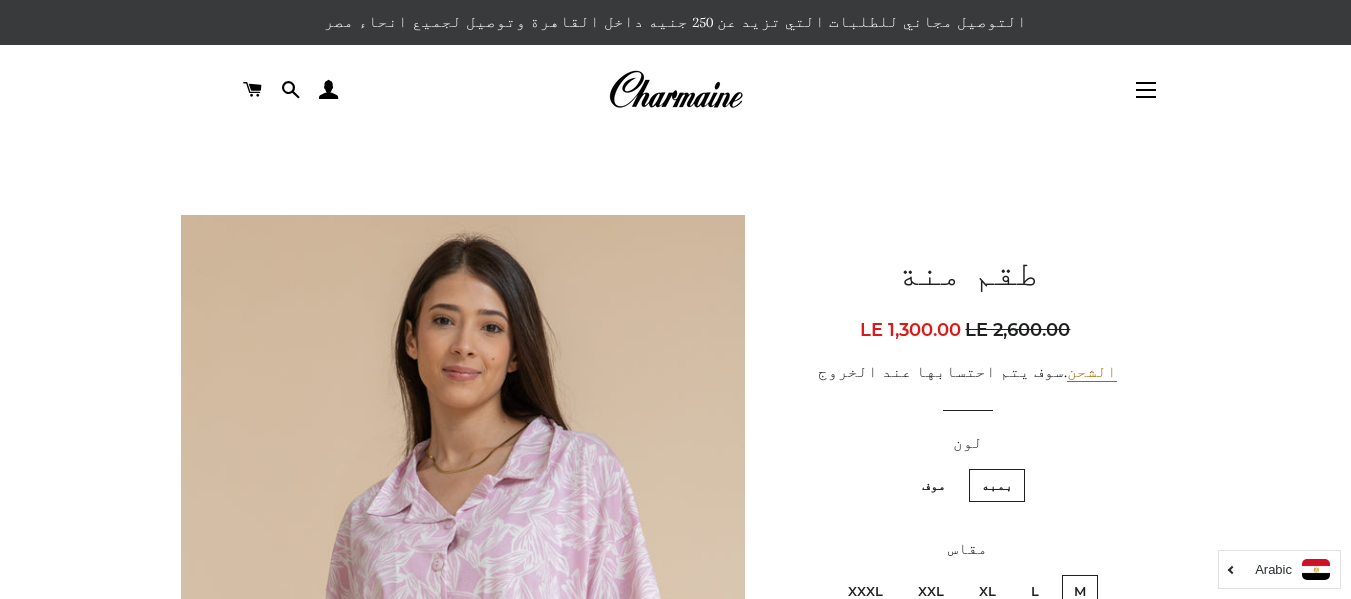 scroll, scrollTop: 0, scrollLeft: 0, axis: both 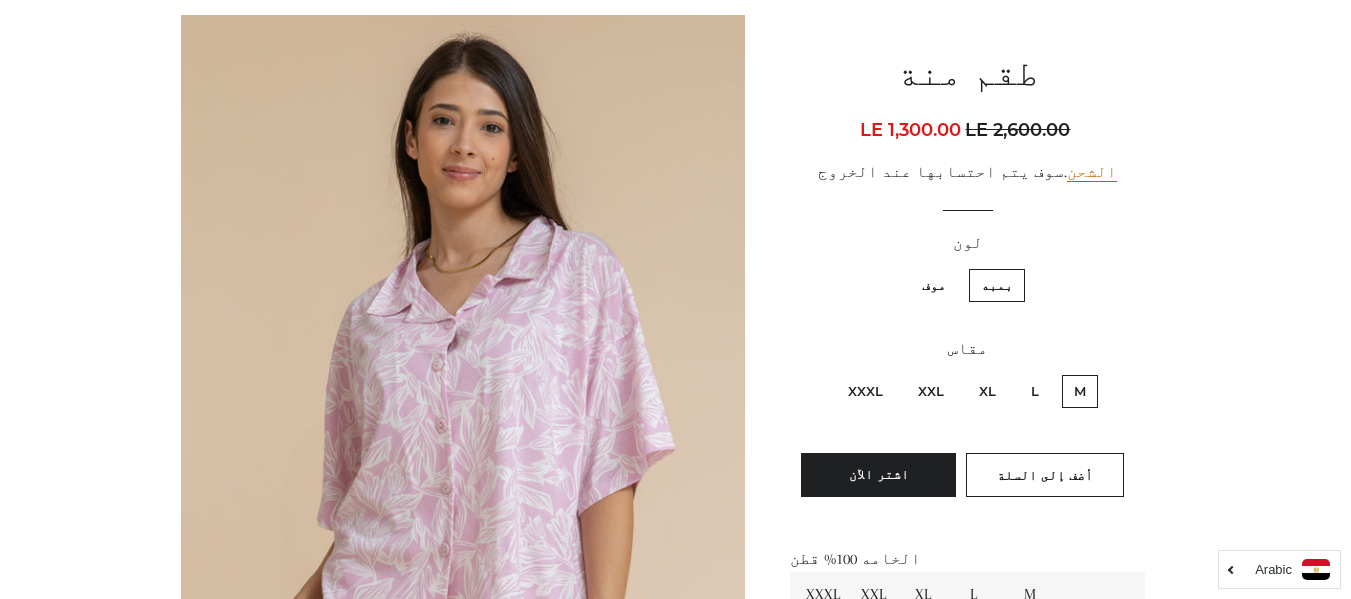 click on "طقم منة
السعر العادي
LE 2,600.00
السعر بعد الخصم
LE 1,300.00
سعر الوحدة
/  في
الشحن  .سوف يتم احتسابها عند الخروج
لون
بمبه
موف" at bounding box center [957, 514] 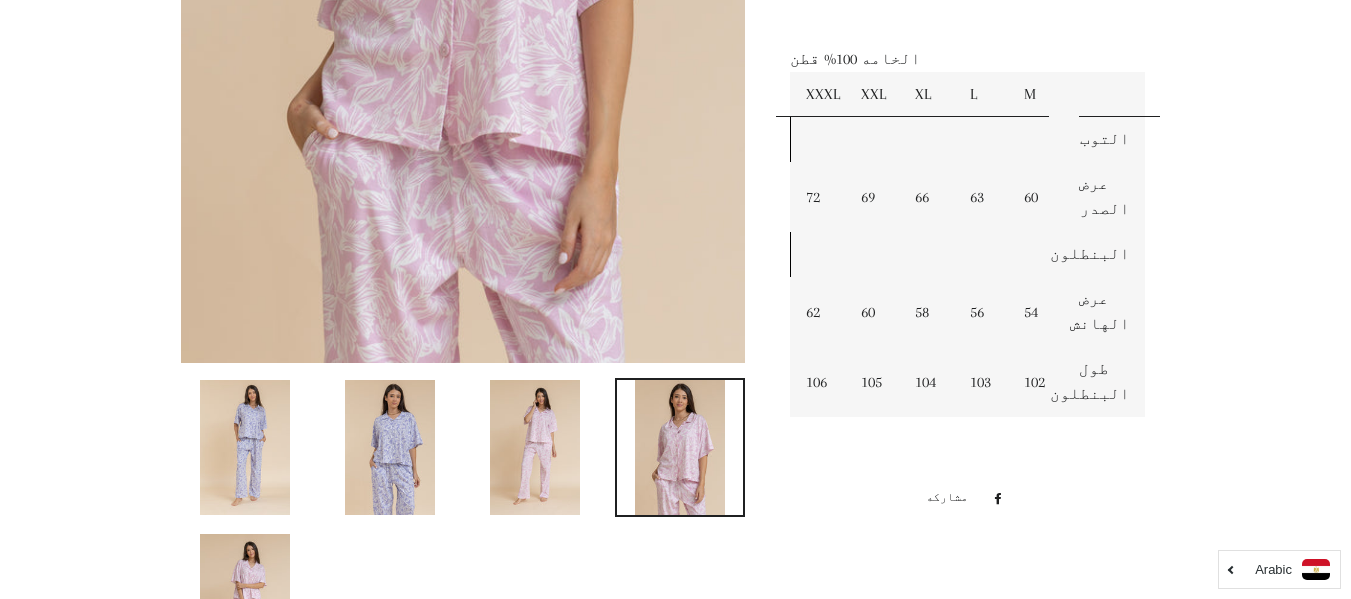 scroll, scrollTop: 800, scrollLeft: 0, axis: vertical 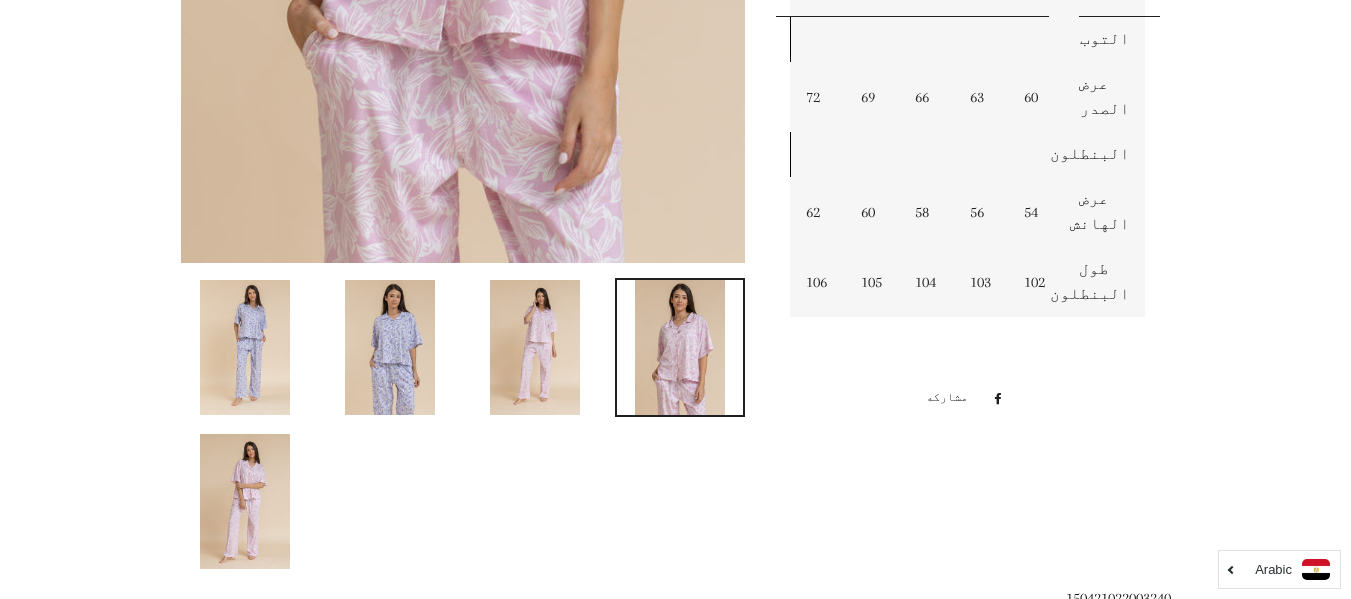 click at bounding box center [390, 347] 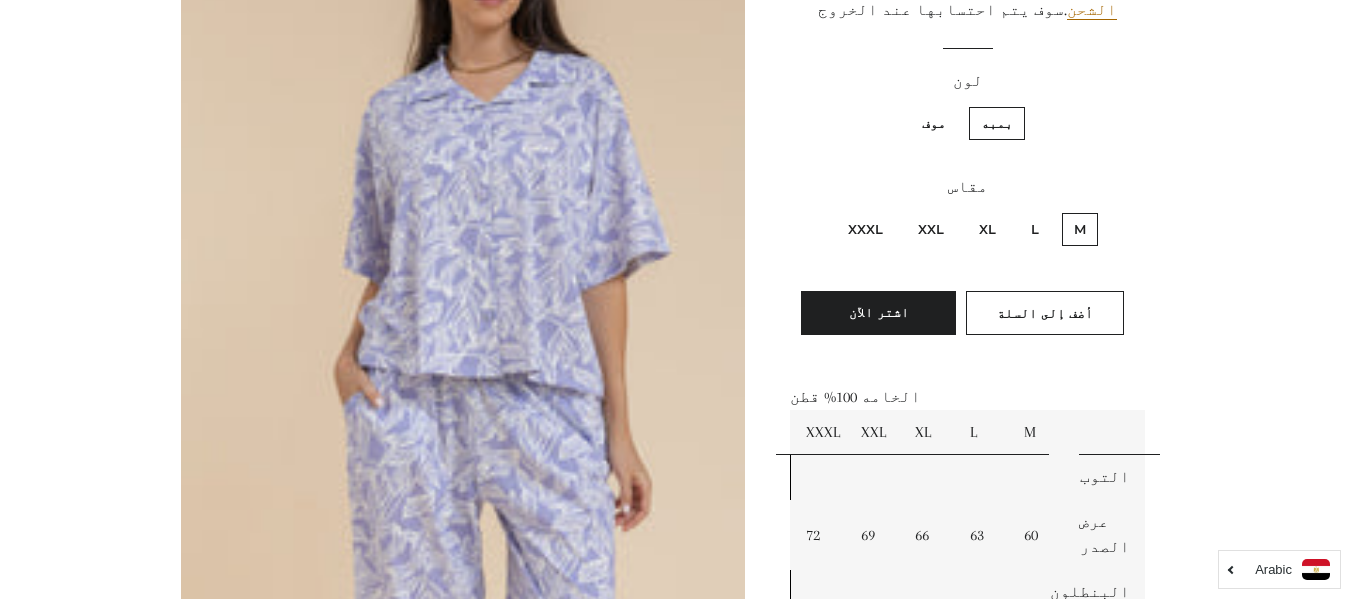 scroll, scrollTop: 348, scrollLeft: 0, axis: vertical 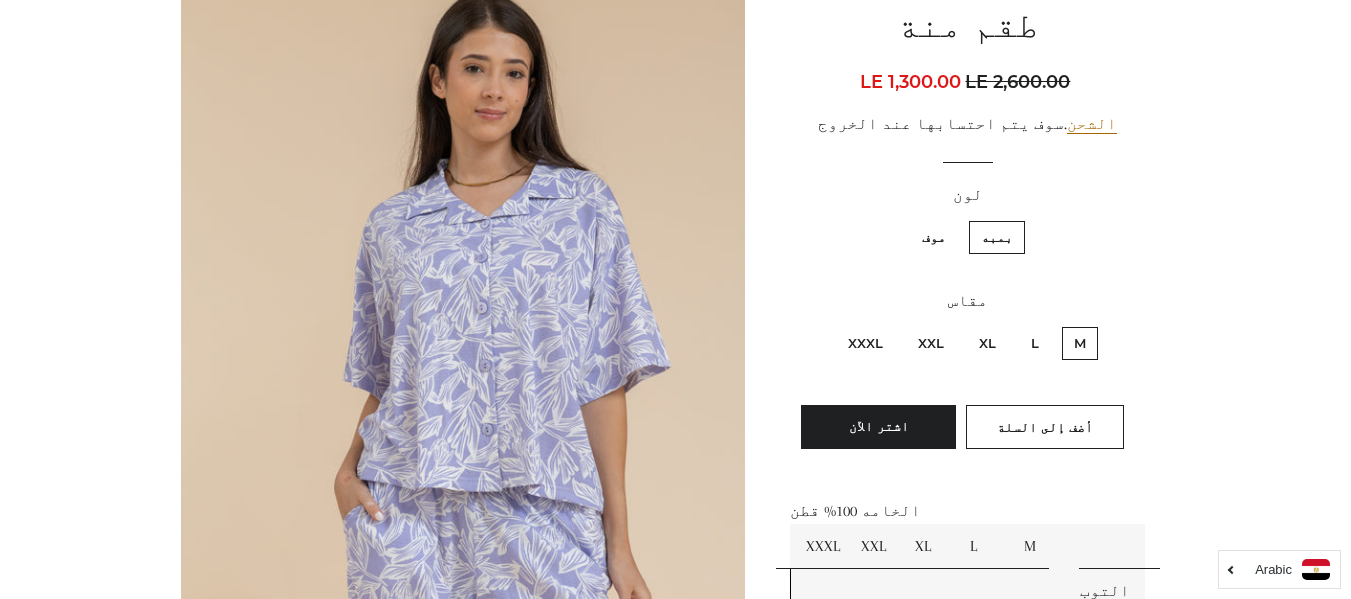 click on "XXXL" at bounding box center [865, 343] 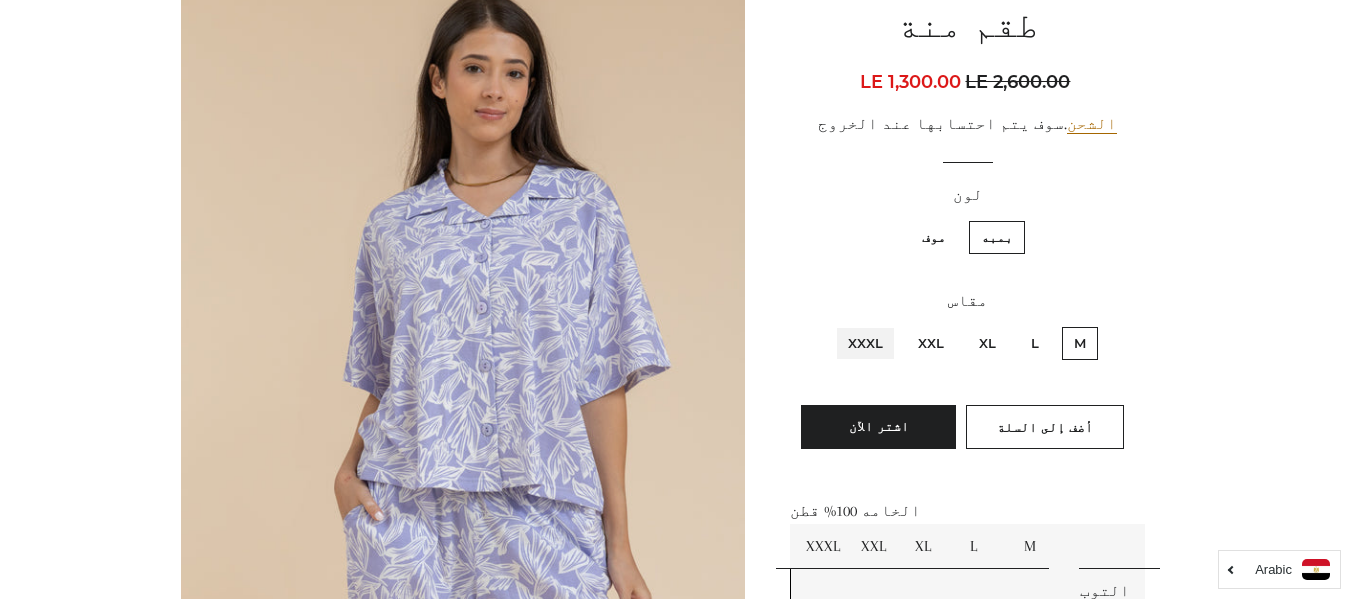 radio on "true" 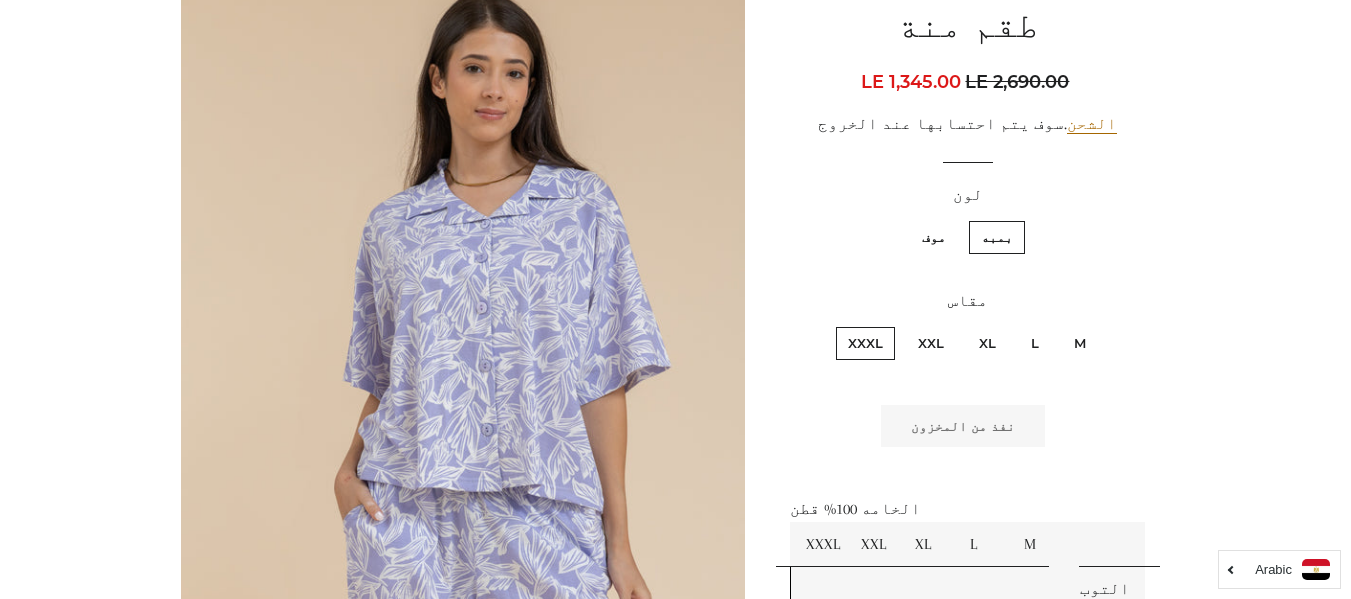 click on "XXL" at bounding box center (931, 343) 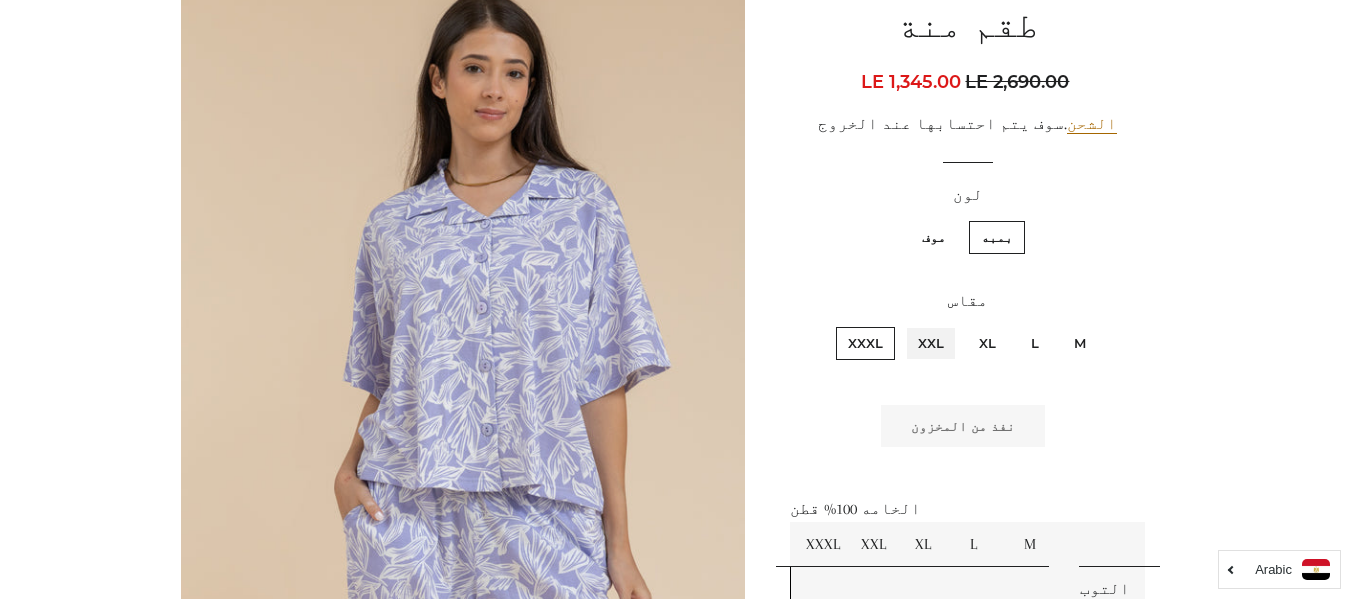 click on "XXL" at bounding box center [949, 324] 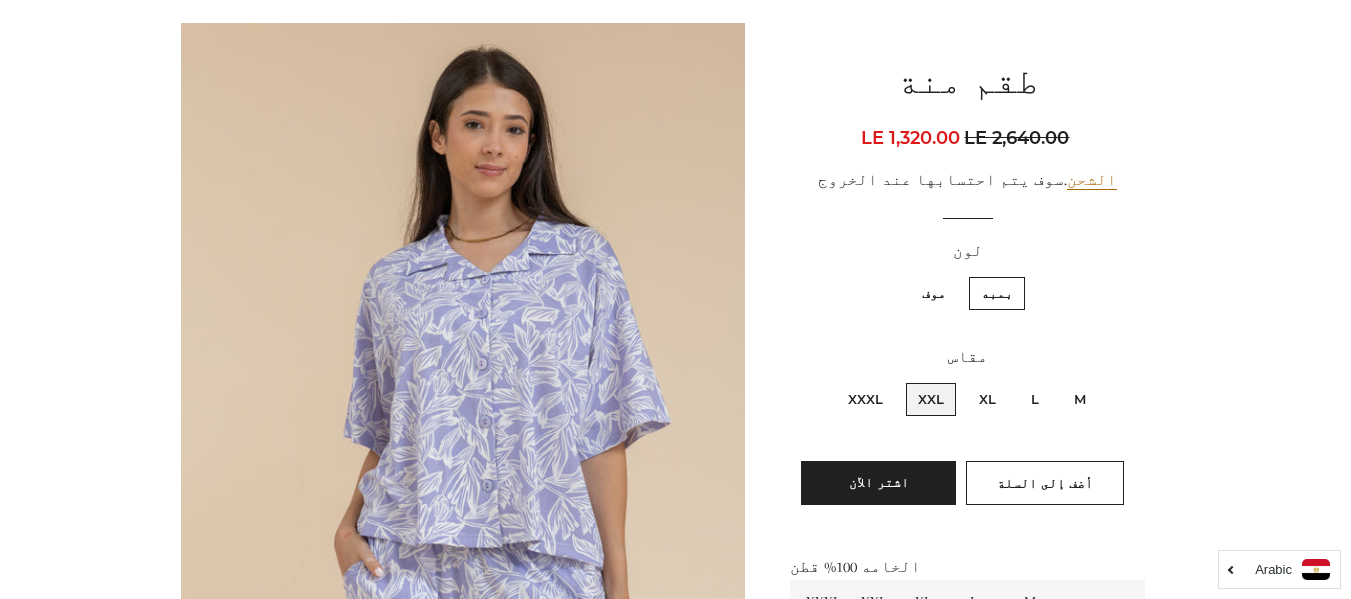 scroll, scrollTop: 200, scrollLeft: 0, axis: vertical 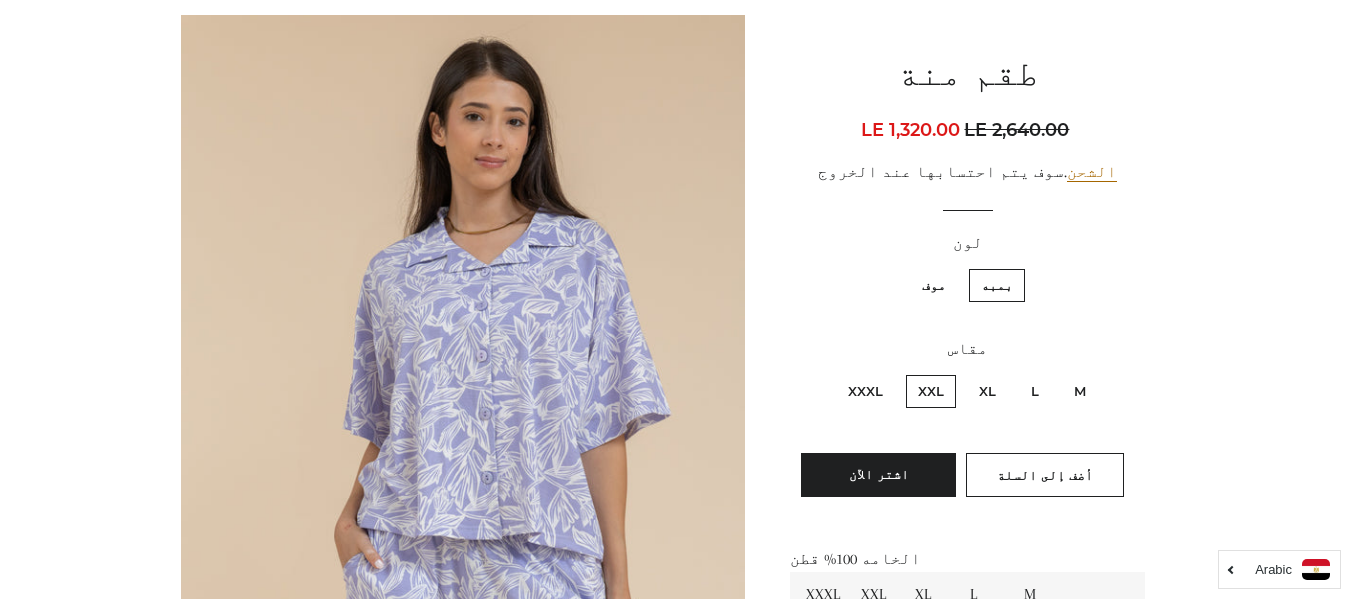 click on "موف" at bounding box center [934, 285] 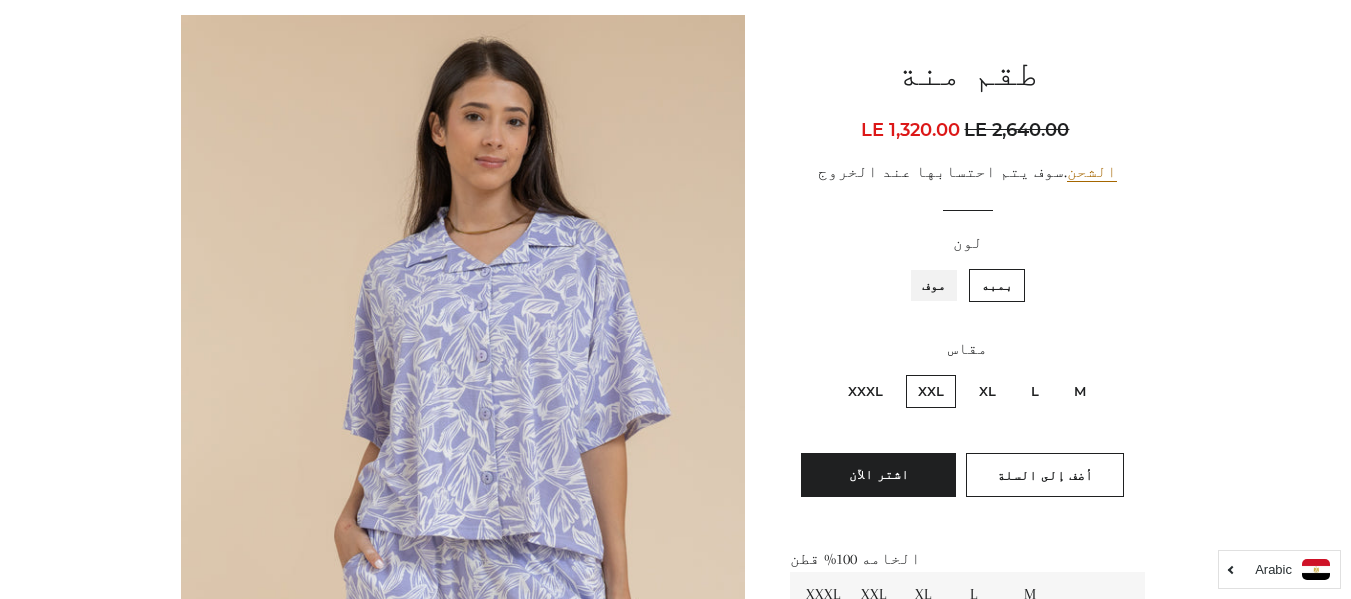 radio on "true" 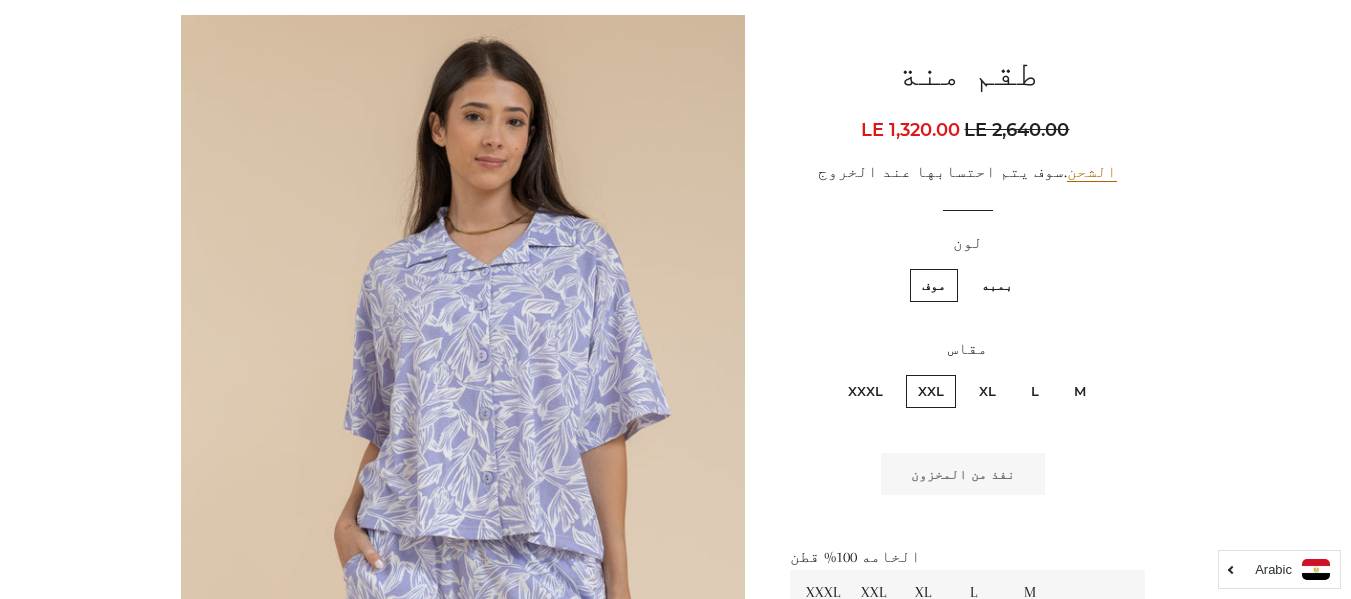 click on "XXXL" at bounding box center [865, 391] 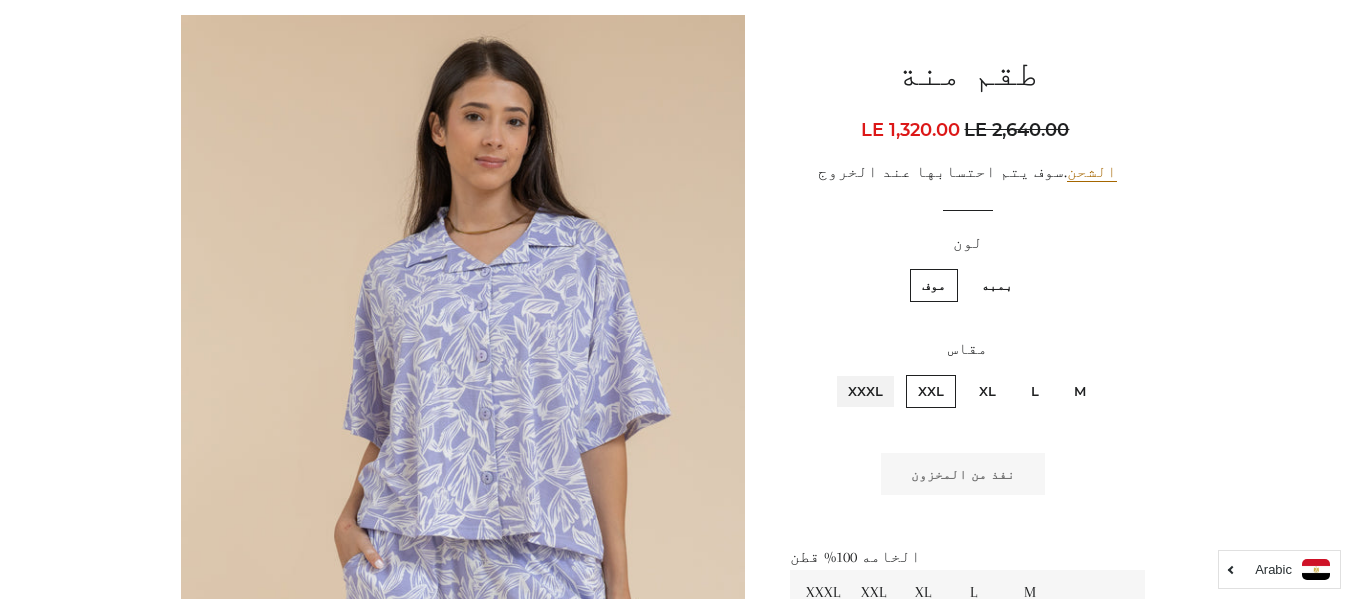 click on "XXXL" at bounding box center [888, 372] 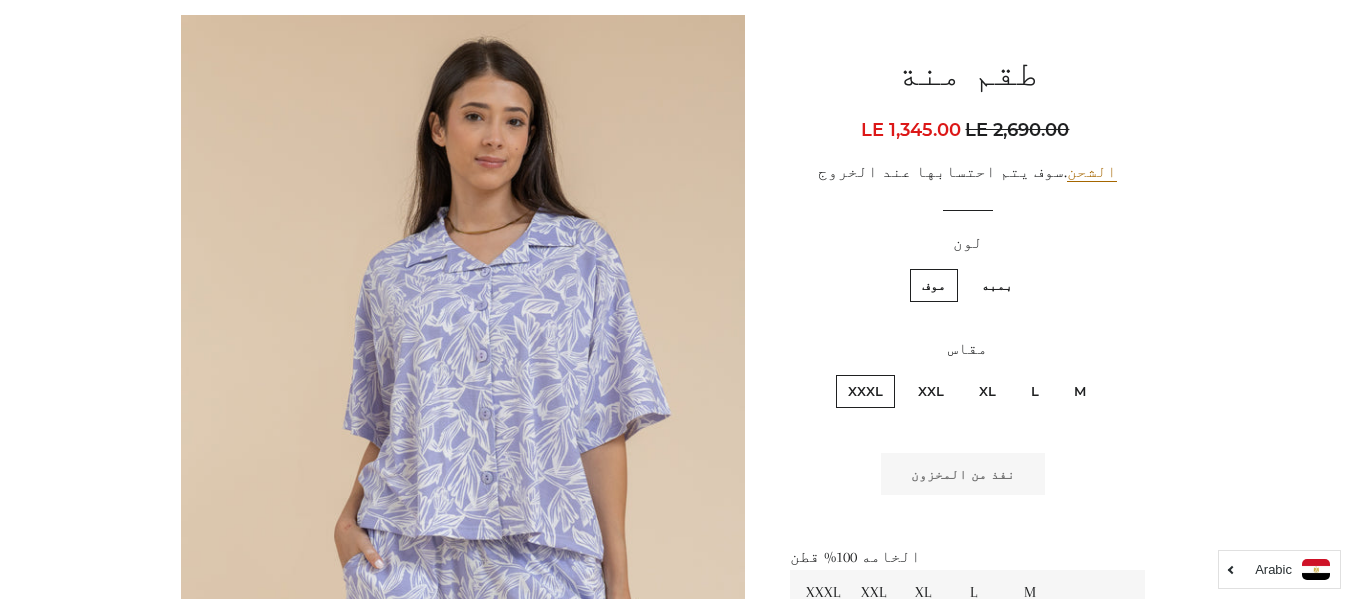 click on "XXL" at bounding box center (931, 391) 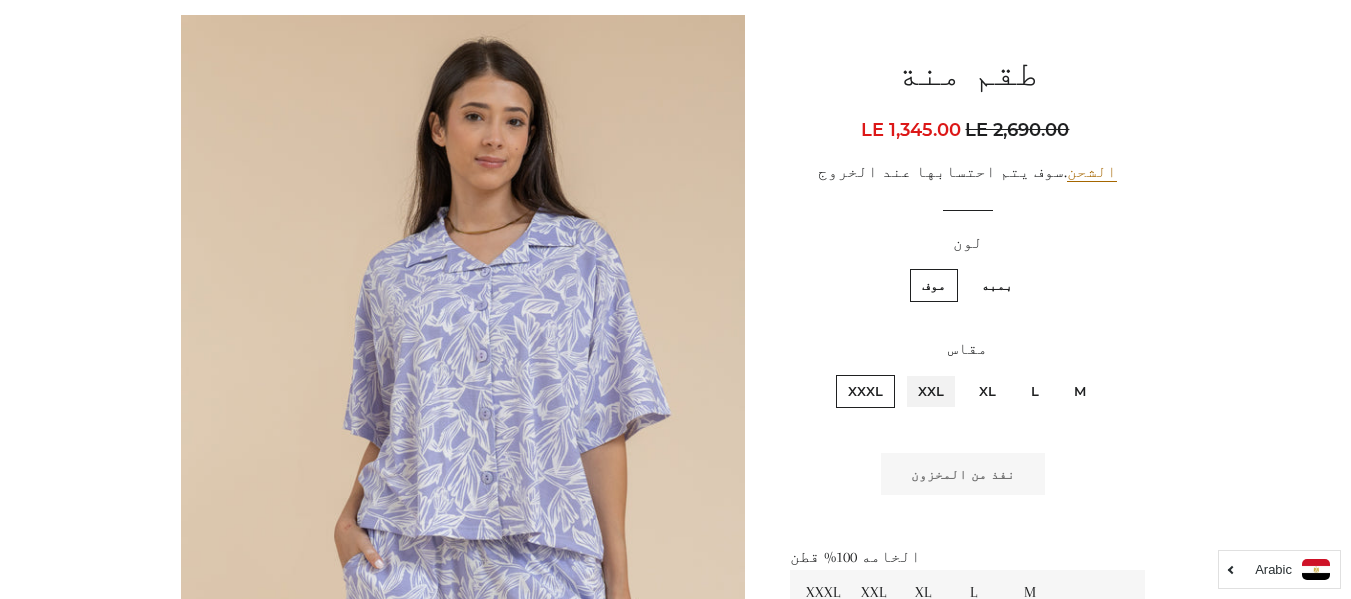 click on "XXL" at bounding box center (949, 372) 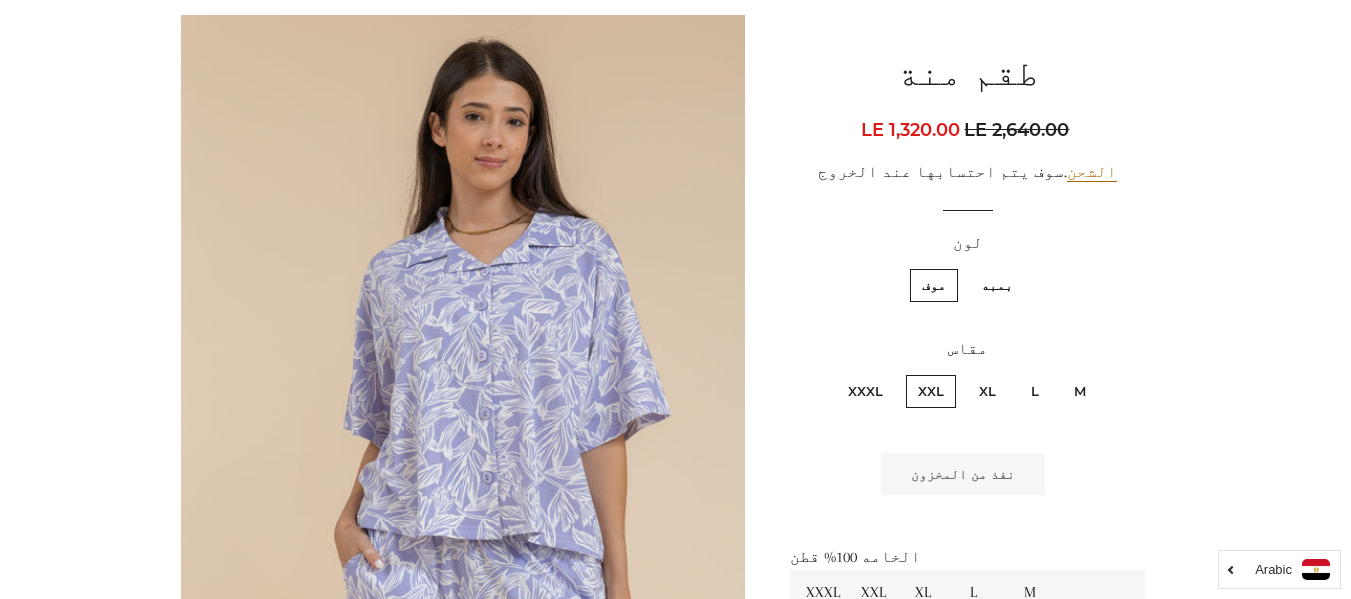 click on "XXXL" at bounding box center (865, 391) 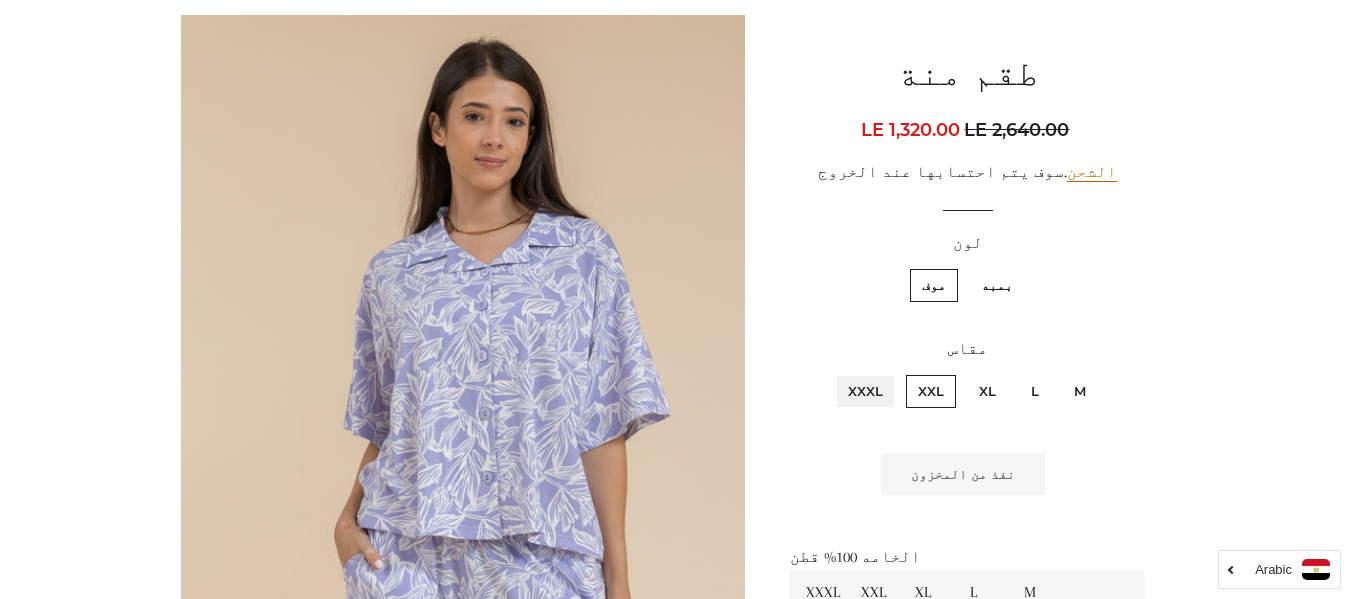click on "XXXL" at bounding box center (888, 372) 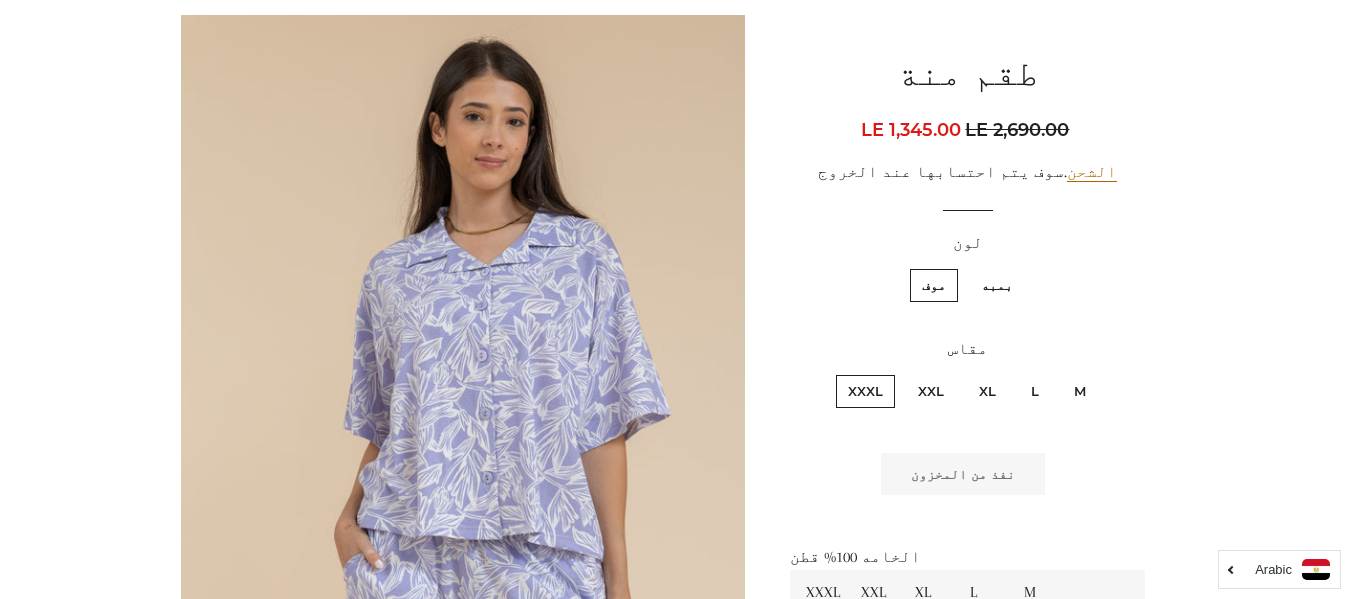 click on "بمبه" at bounding box center [997, 285] 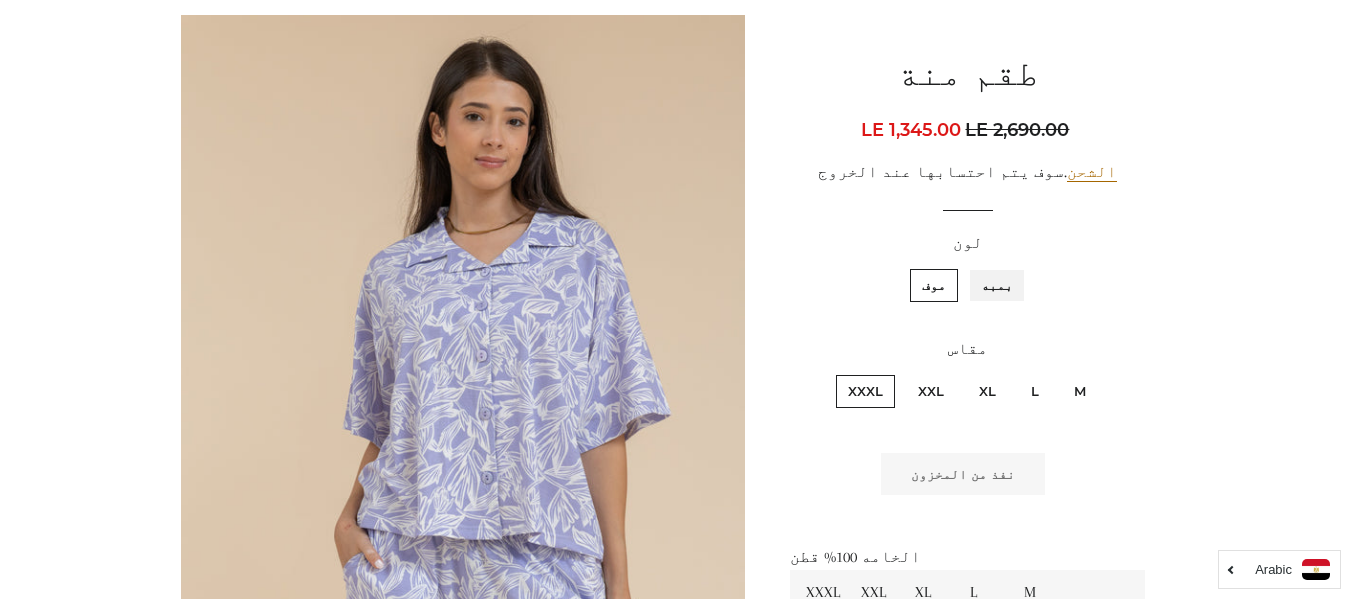 click on "بمبه" at bounding box center [1018, 266] 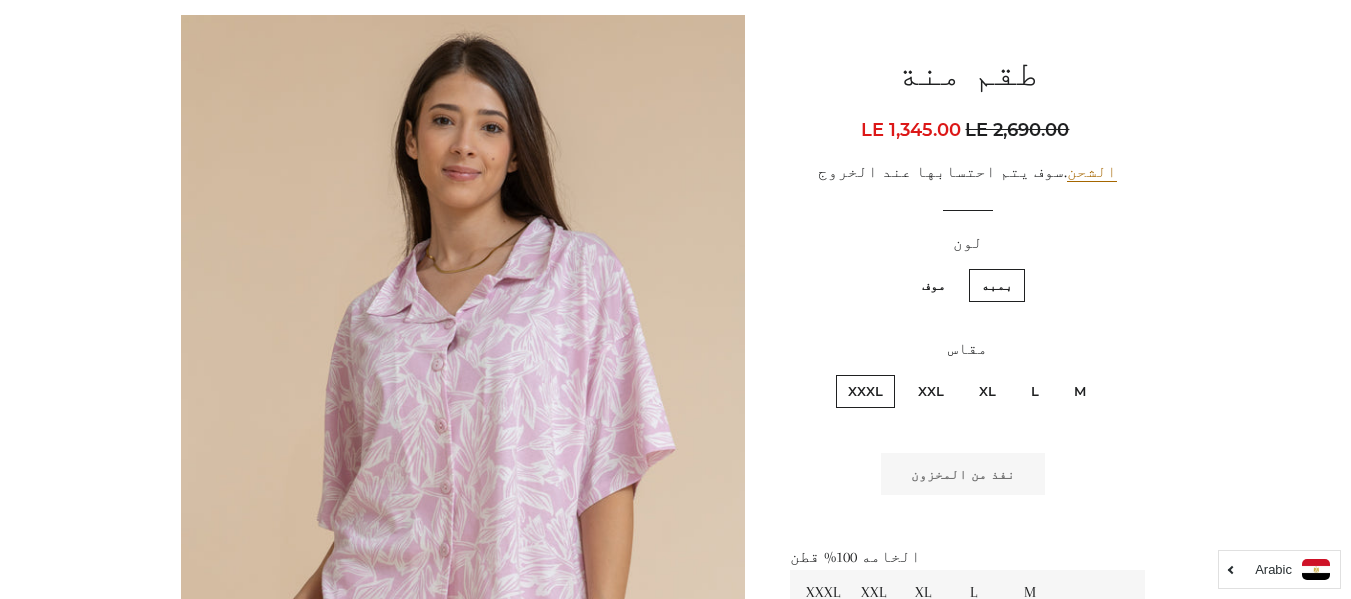 click on "XXL" at bounding box center (931, 391) 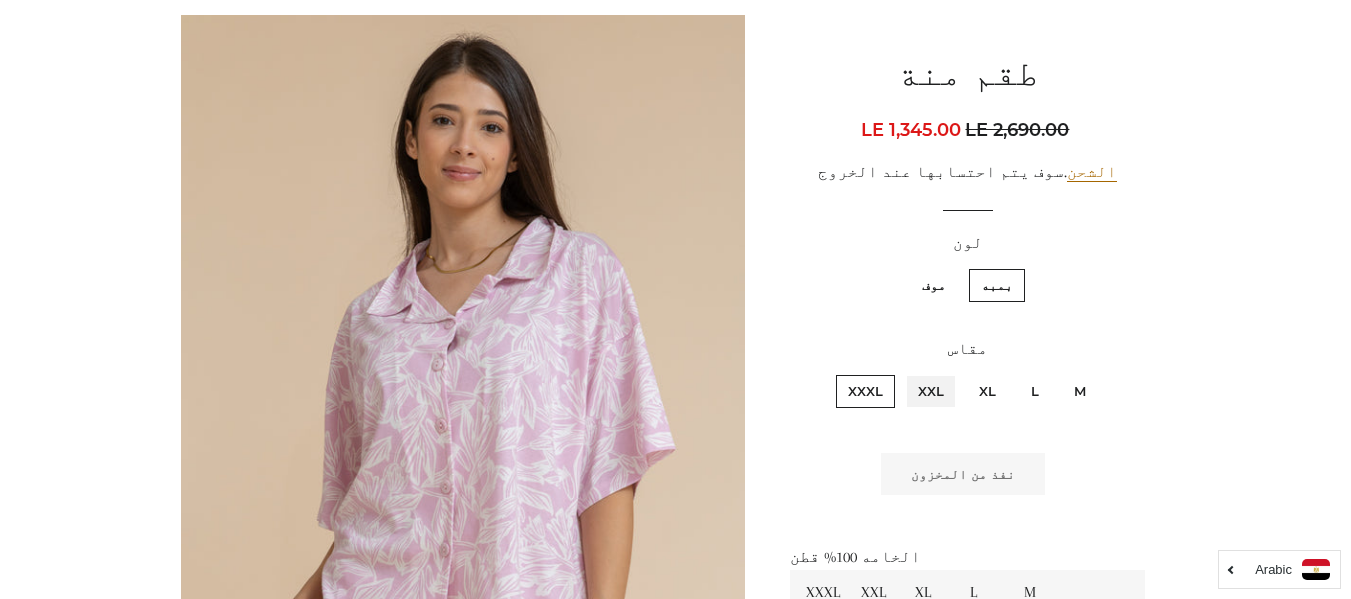 click on "XXL" at bounding box center [949, 372] 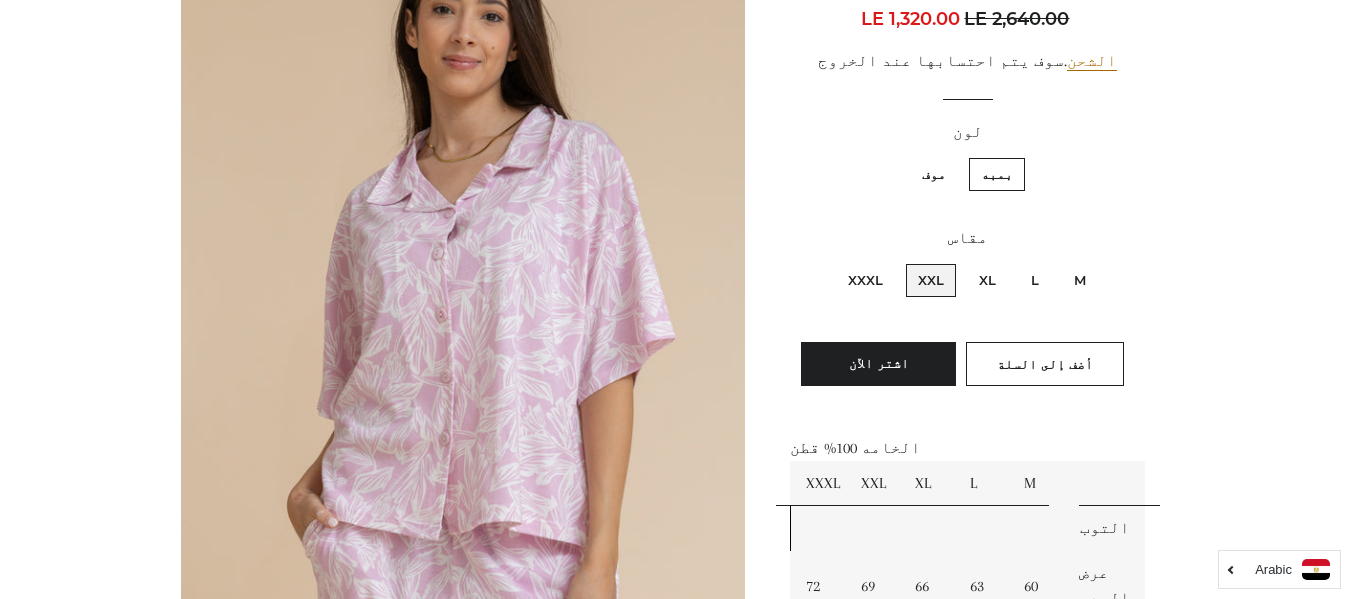 scroll, scrollTop: 100, scrollLeft: 0, axis: vertical 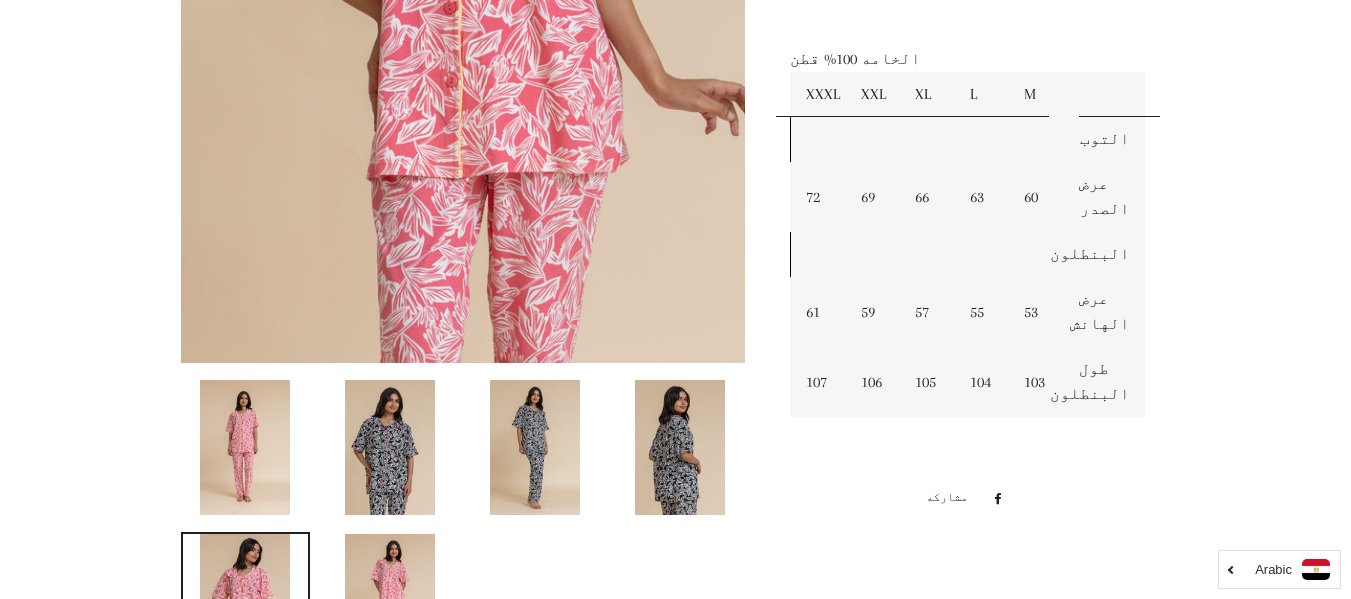 click at bounding box center (390, 447) 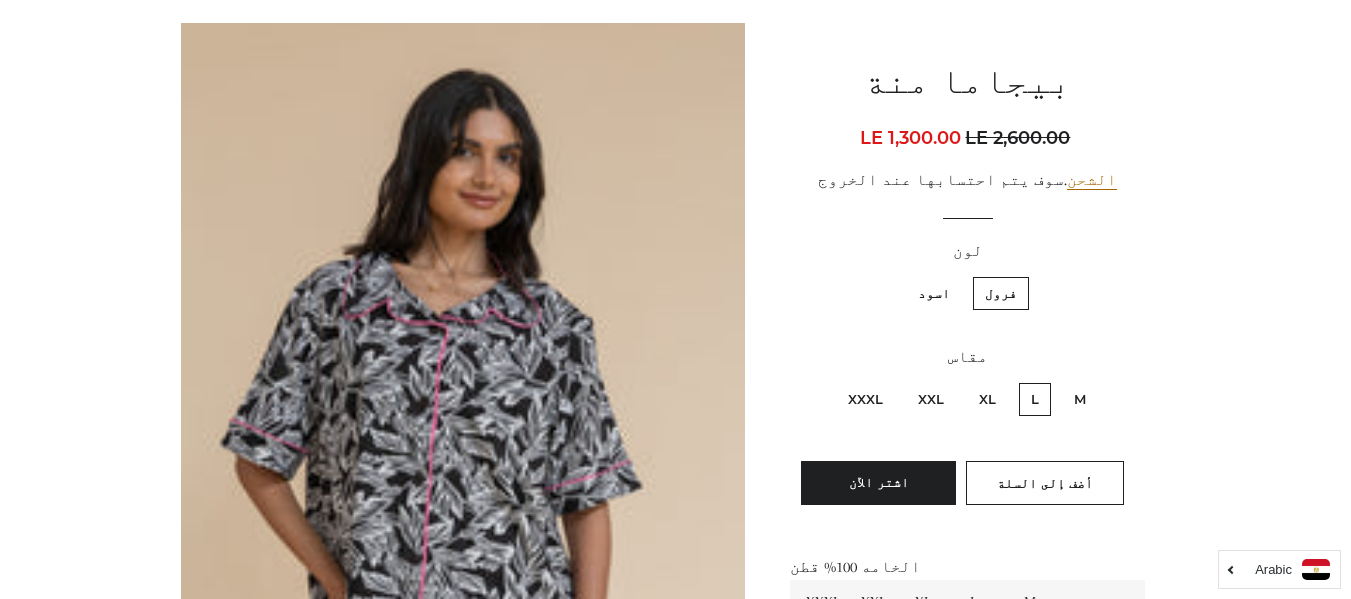 scroll, scrollTop: 200, scrollLeft: 0, axis: vertical 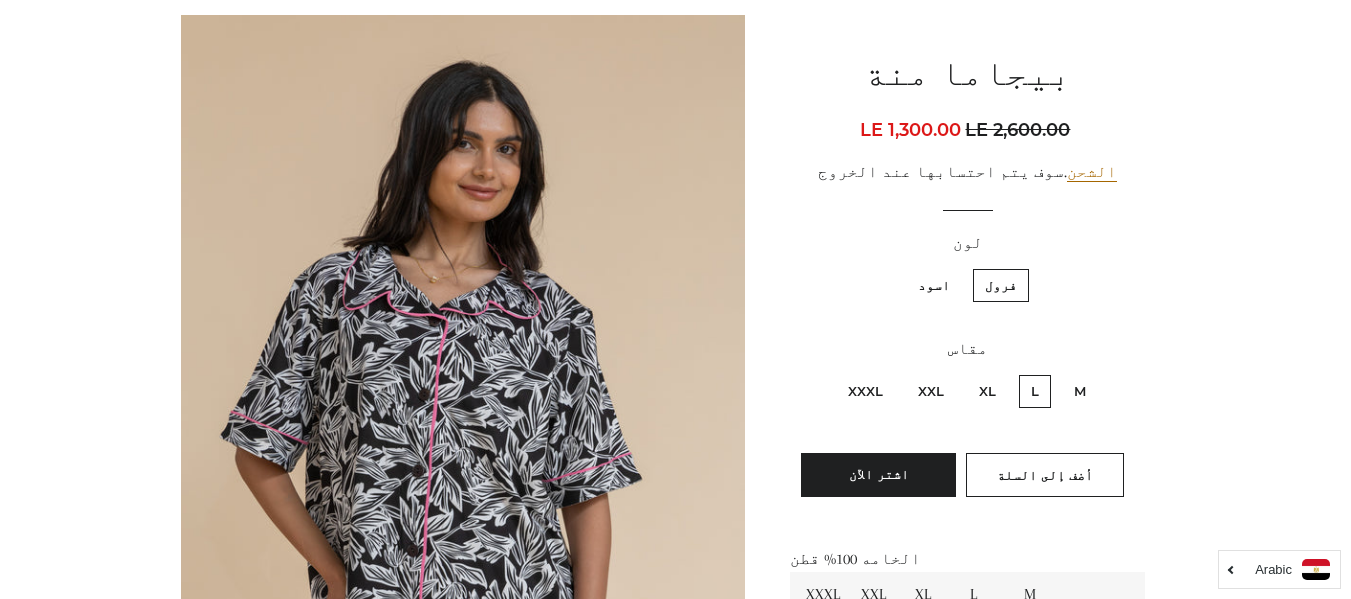 click on "اسود" at bounding box center [934, 285] 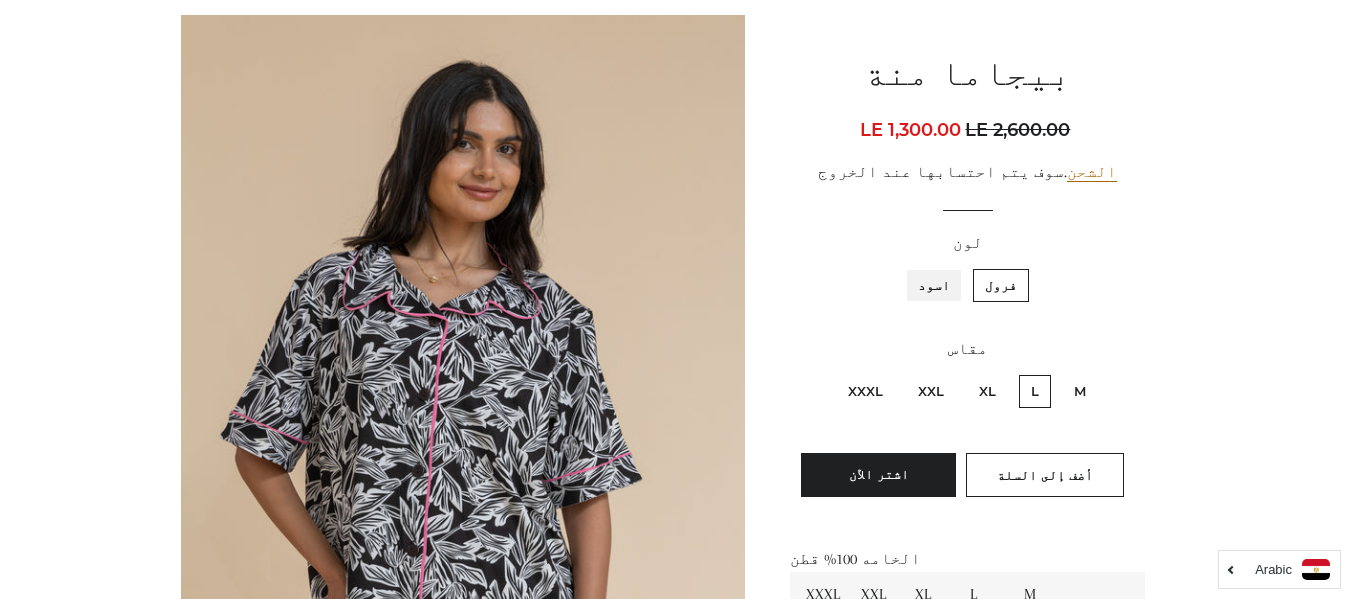 click on "اسود" at bounding box center [955, 266] 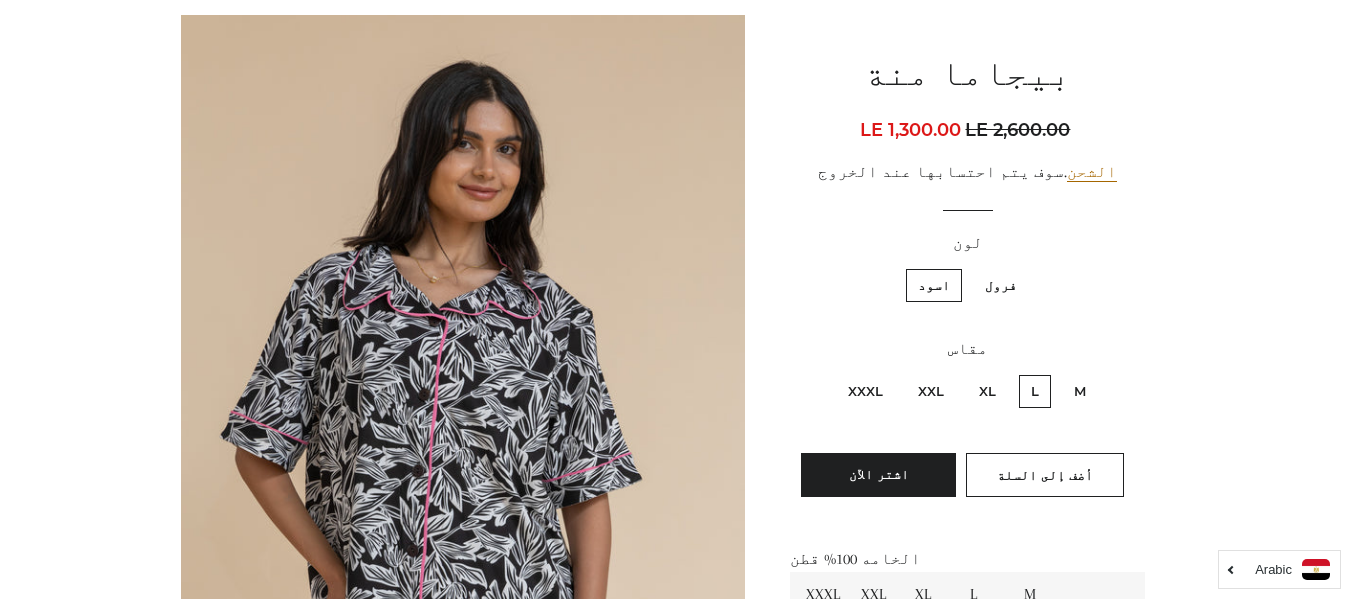 click on "XXXL" at bounding box center [865, 391] 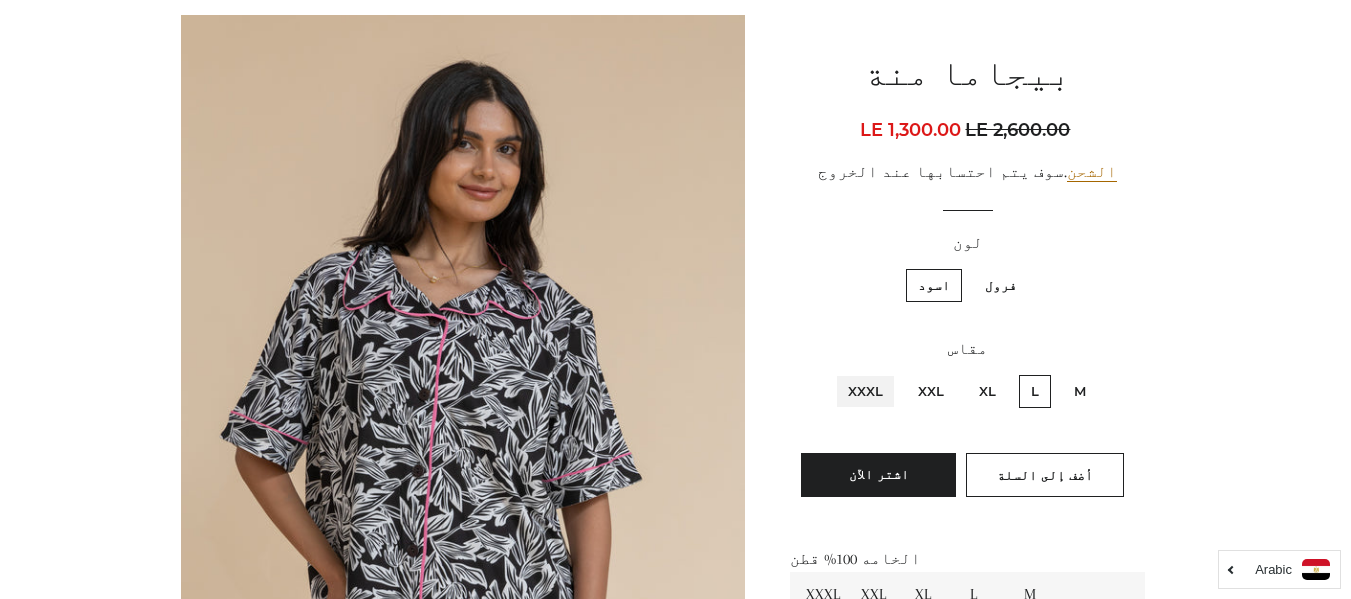 radio on "true" 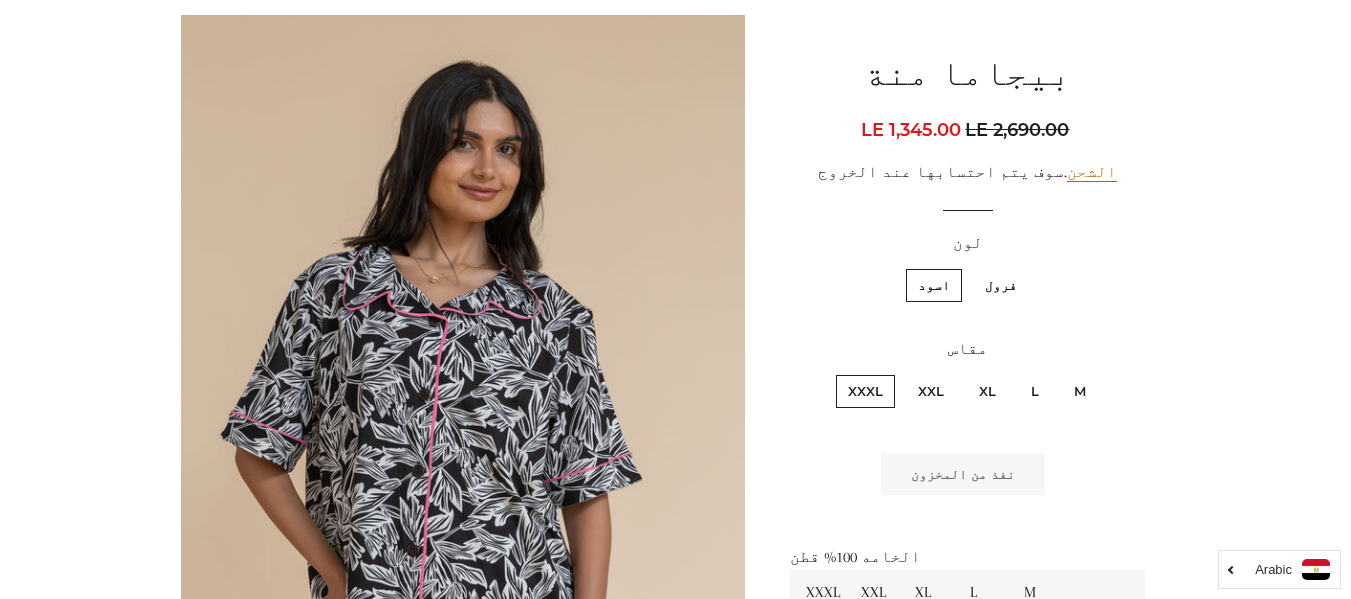 click on "XXL" at bounding box center [931, 391] 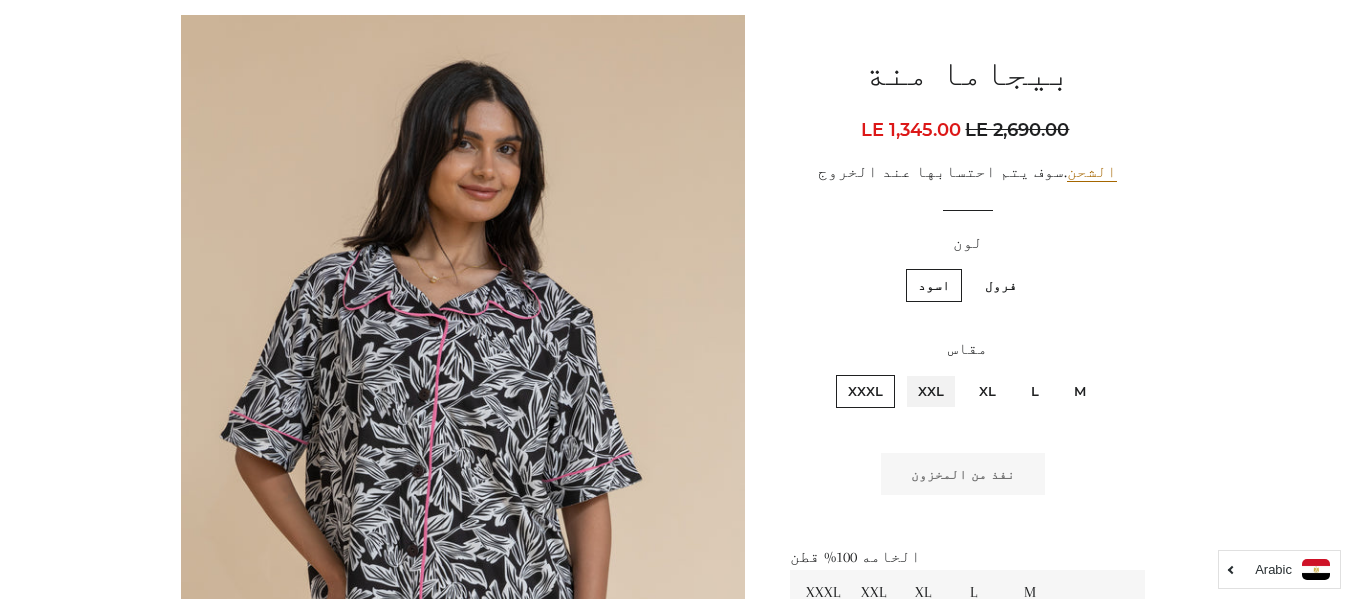 radio on "true" 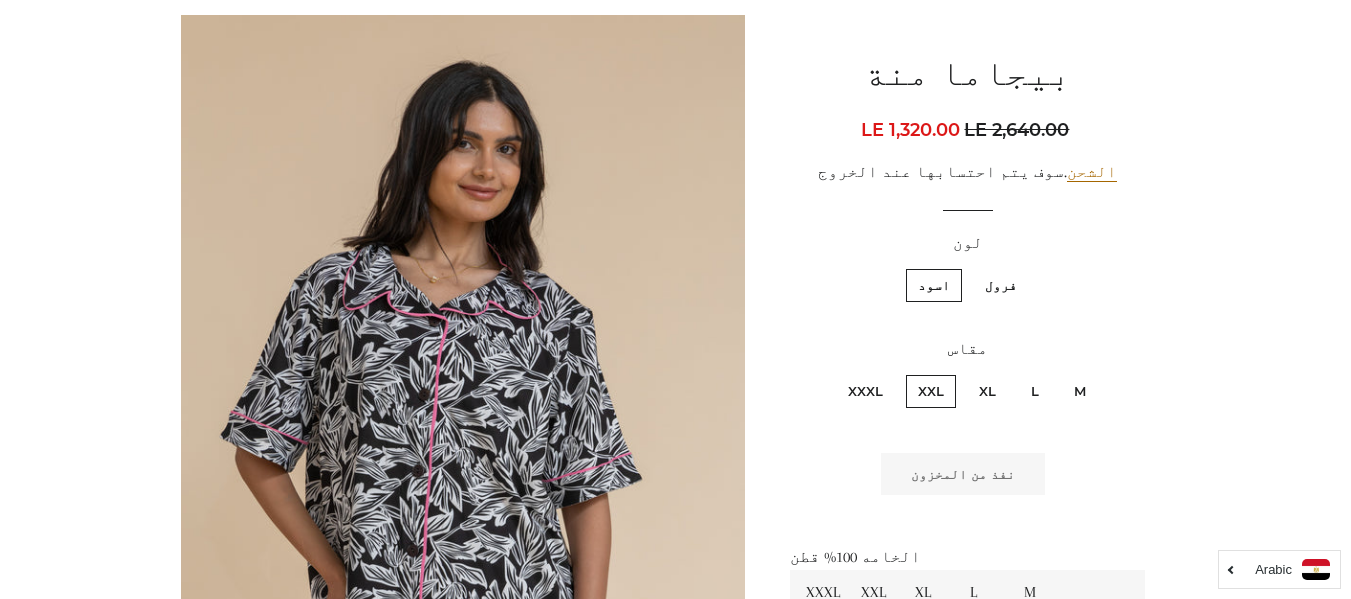 click on "XXXL" at bounding box center [865, 391] 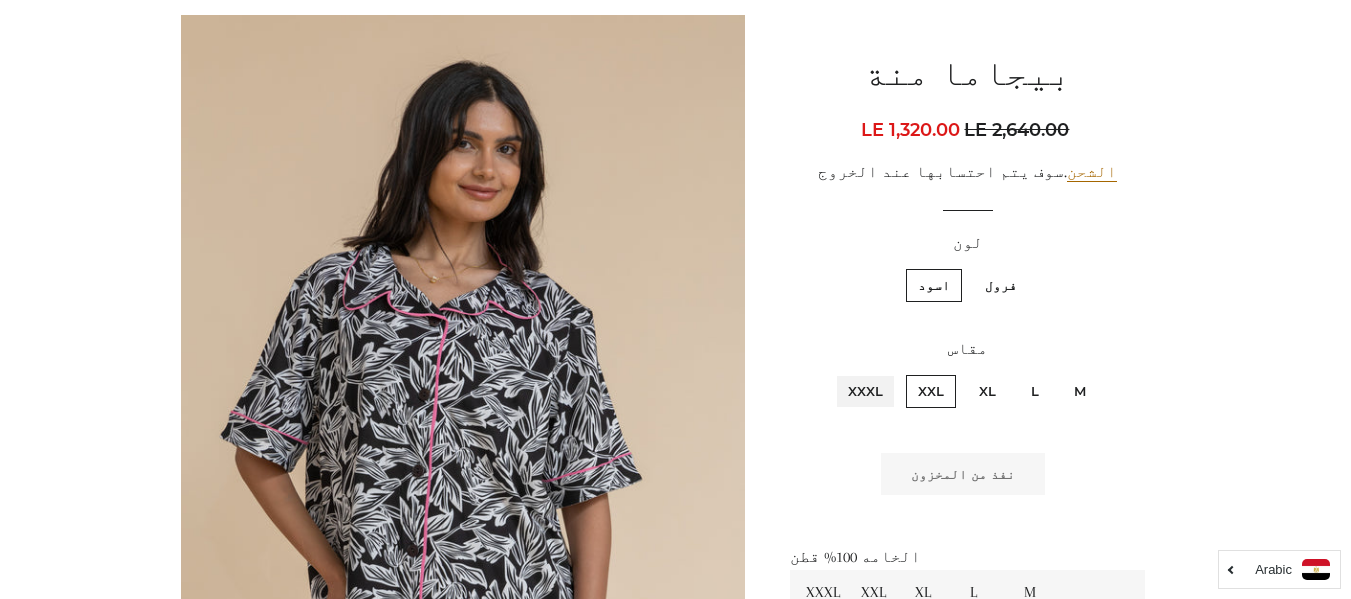 click on "XXXL" at bounding box center [888, 372] 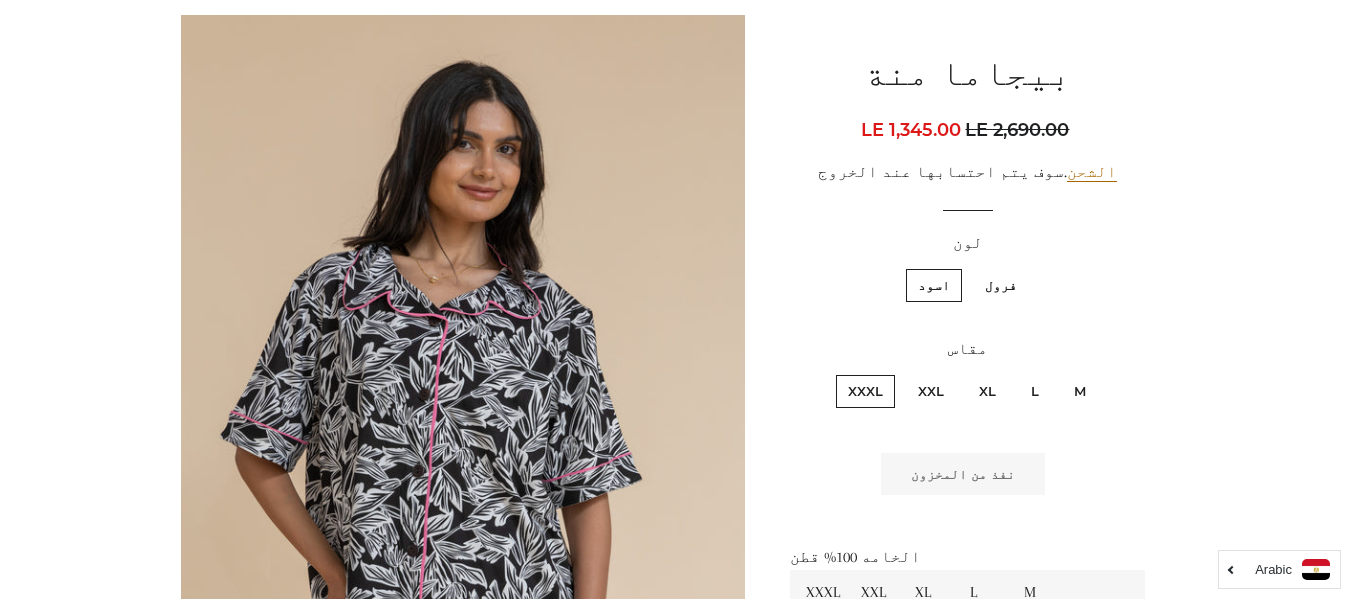 click on "فرول" at bounding box center [1001, 285] 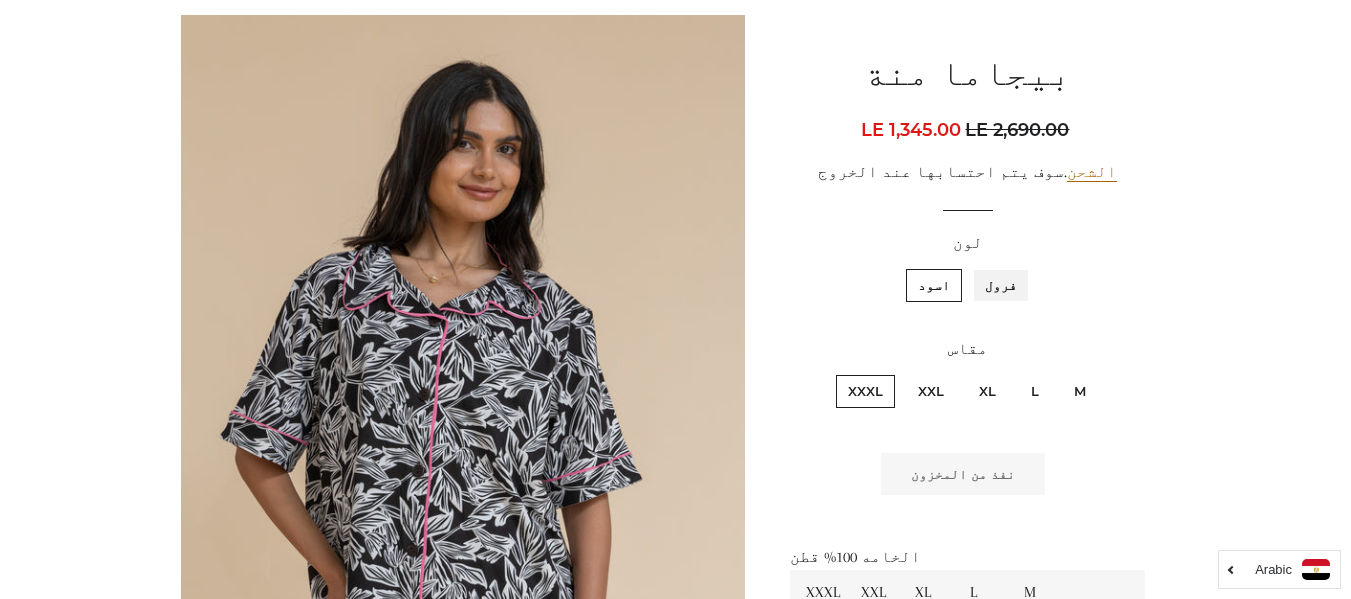 radio on "true" 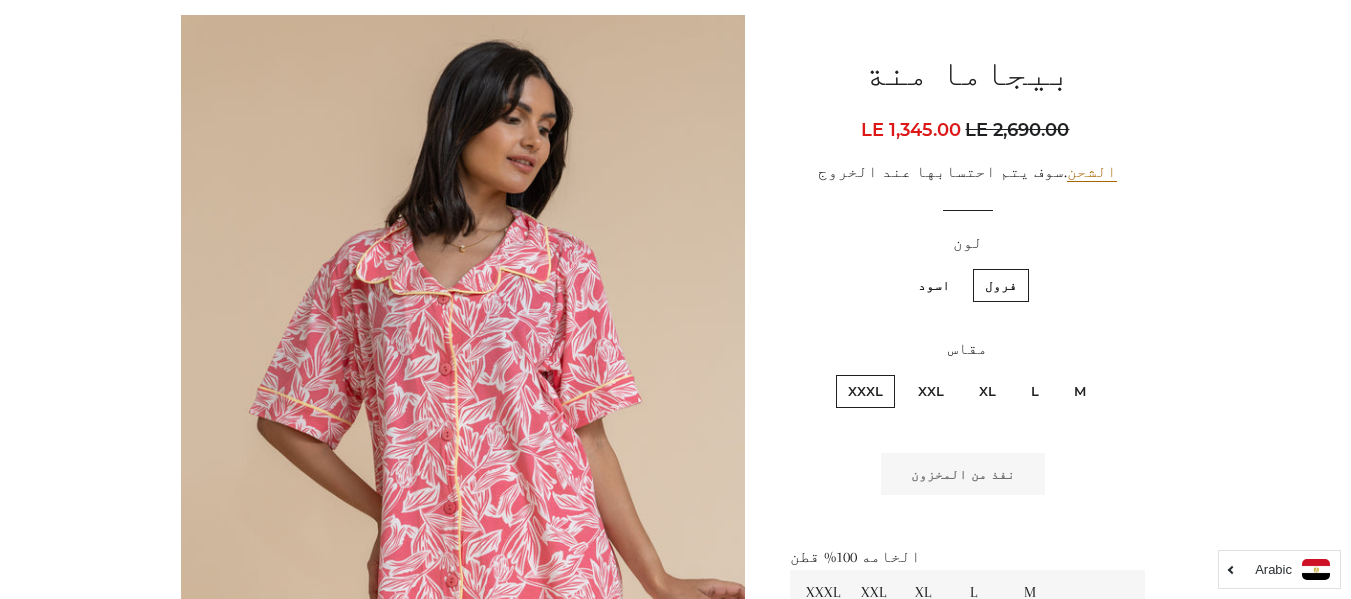 click on "XXL" at bounding box center (931, 391) 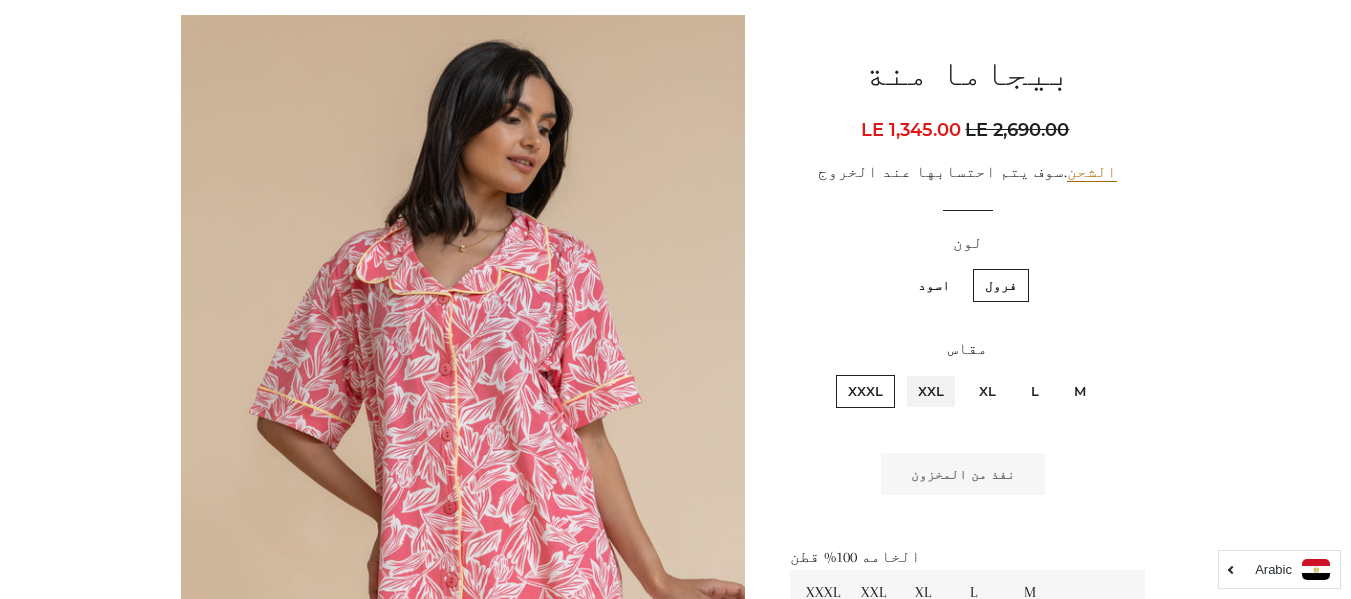 click on "XXL" at bounding box center (949, 372) 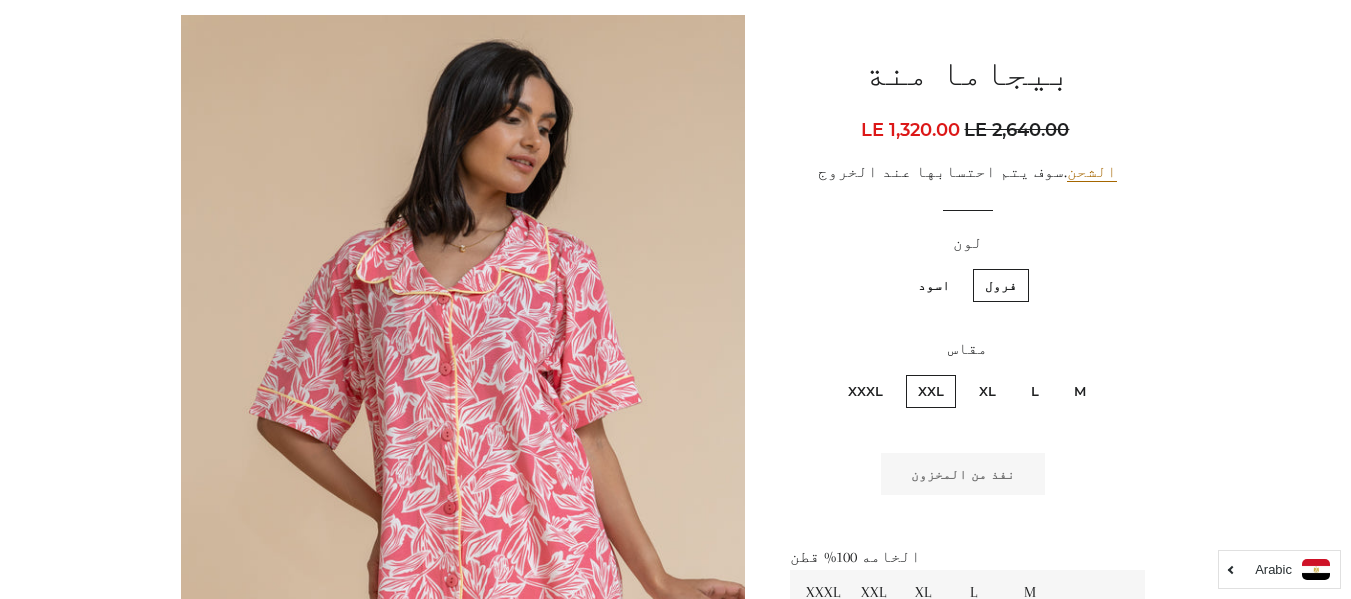 click on "XXXL" at bounding box center (865, 391) 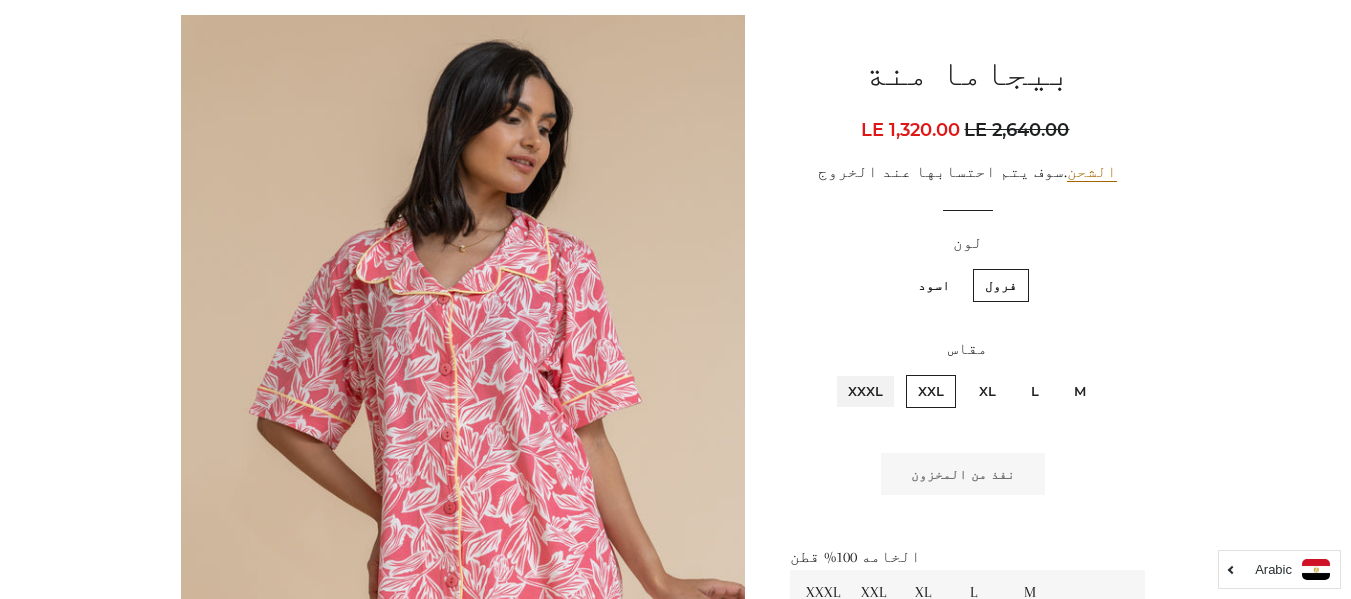 click on "XXXL" at bounding box center (888, 372) 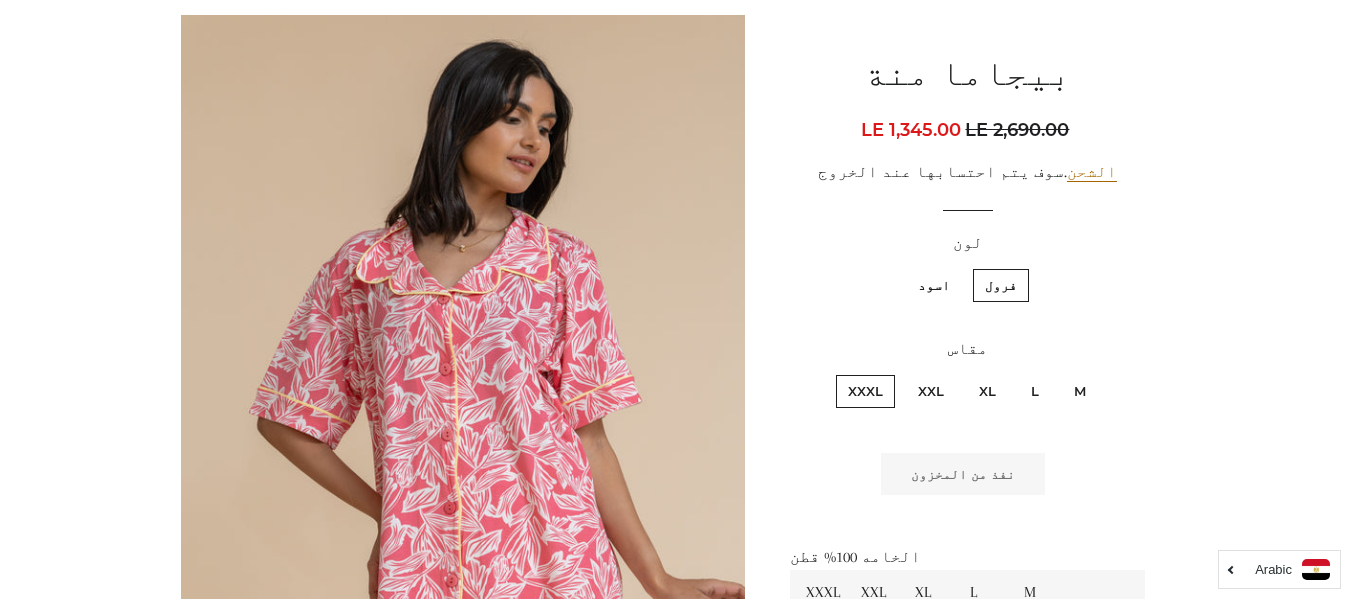 click on "XXL" at bounding box center (931, 391) 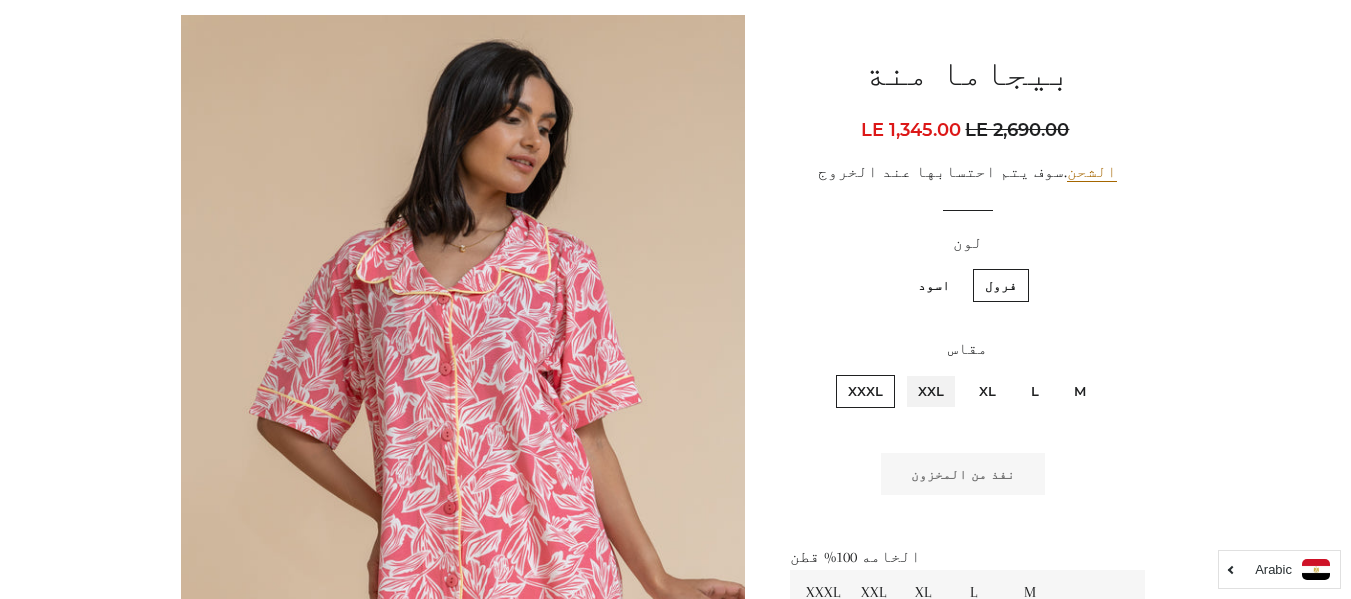 click on "XXL" at bounding box center (949, 372) 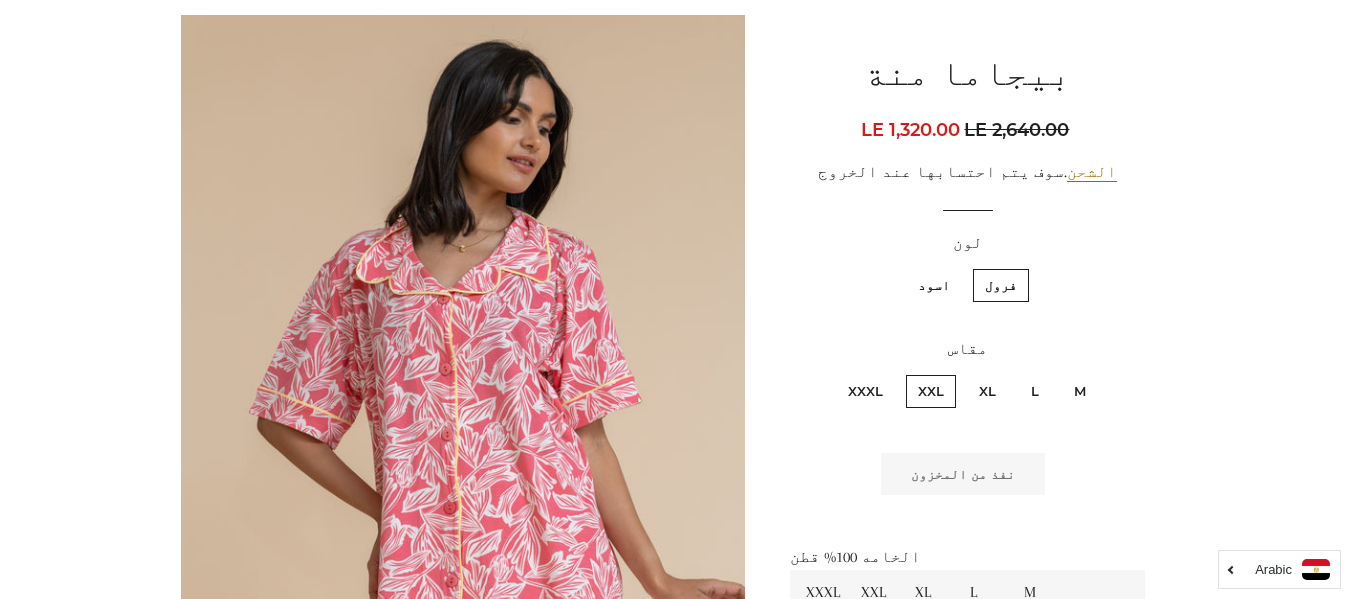 click on "اسود" at bounding box center (934, 285) 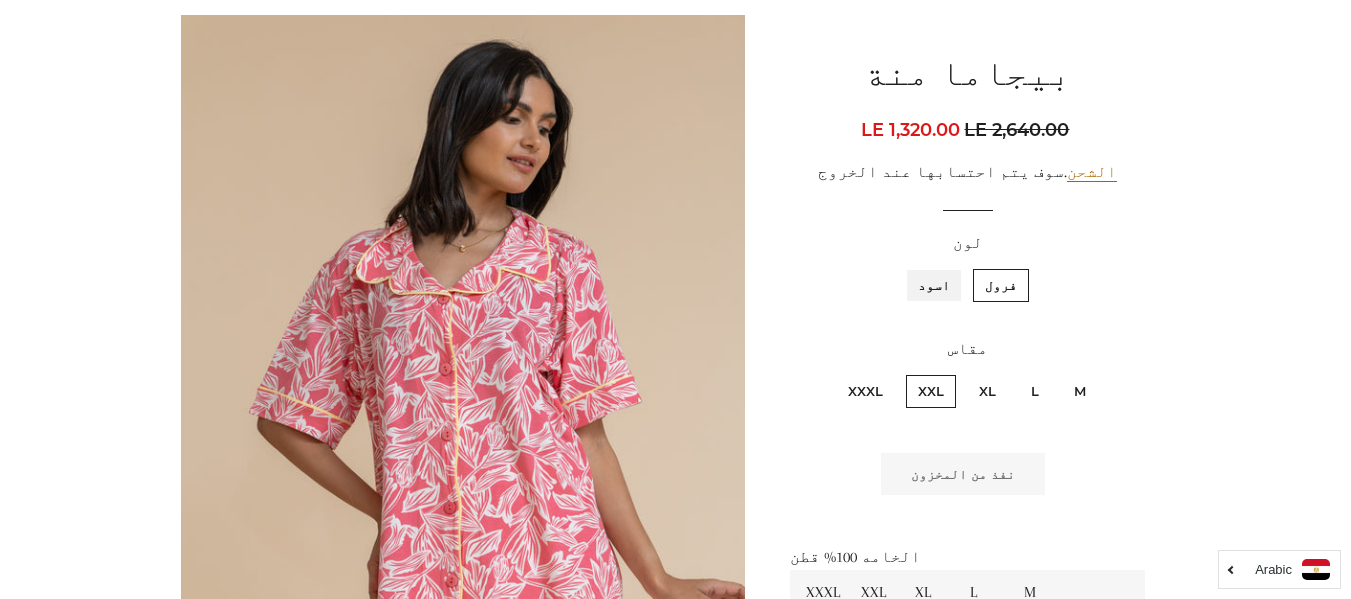 radio on "true" 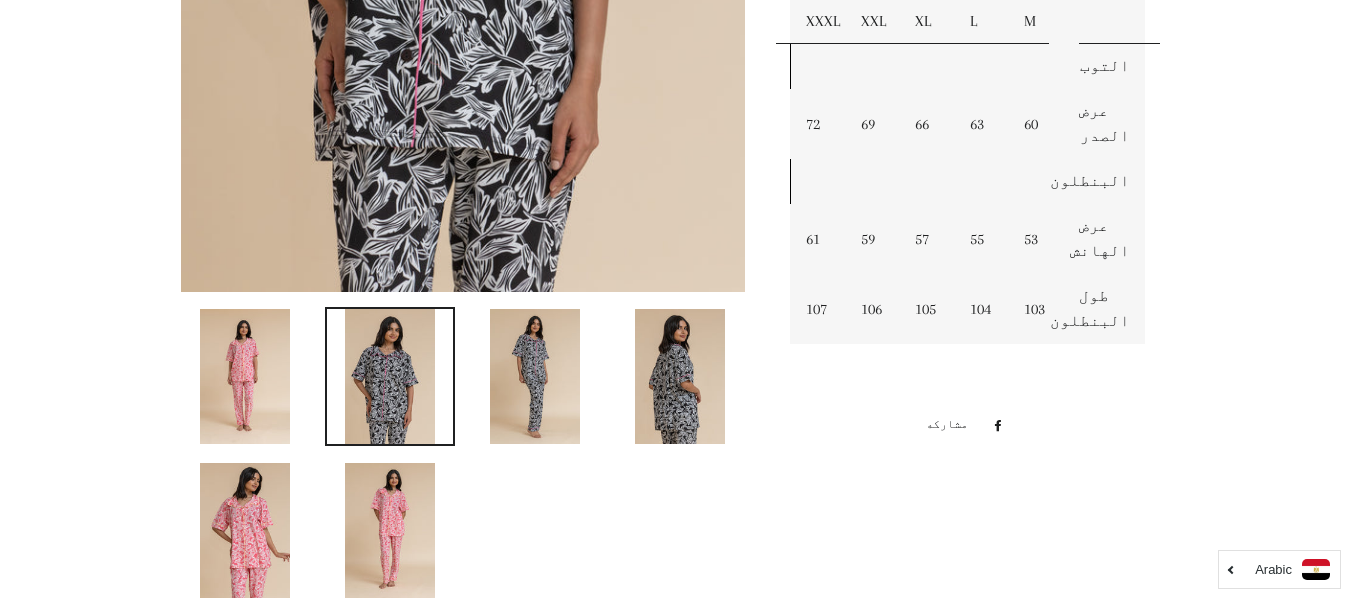scroll, scrollTop: 248, scrollLeft: 0, axis: vertical 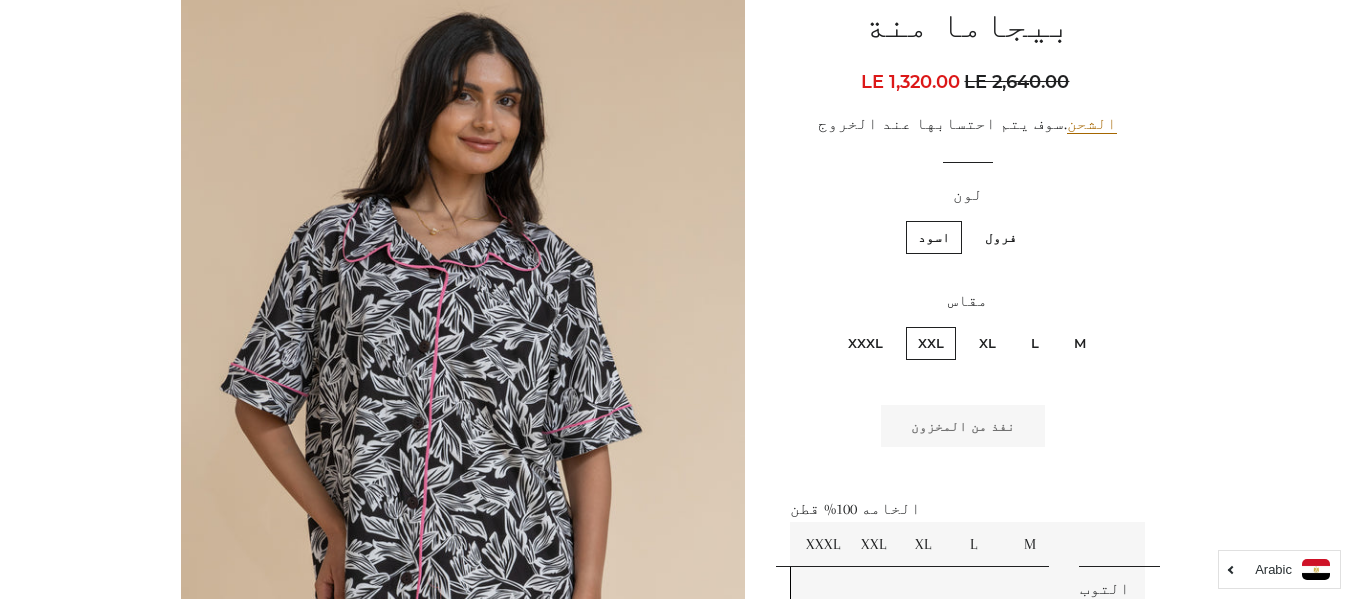 click on "XXXL" at bounding box center [865, 343] 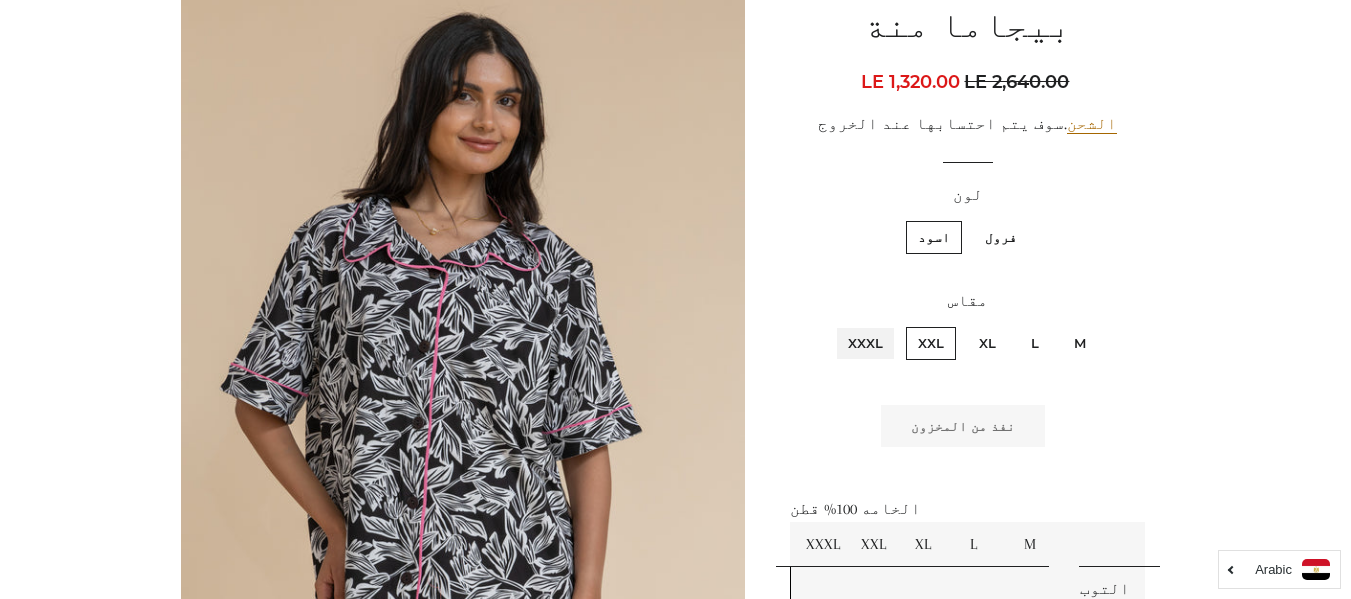 radio on "true" 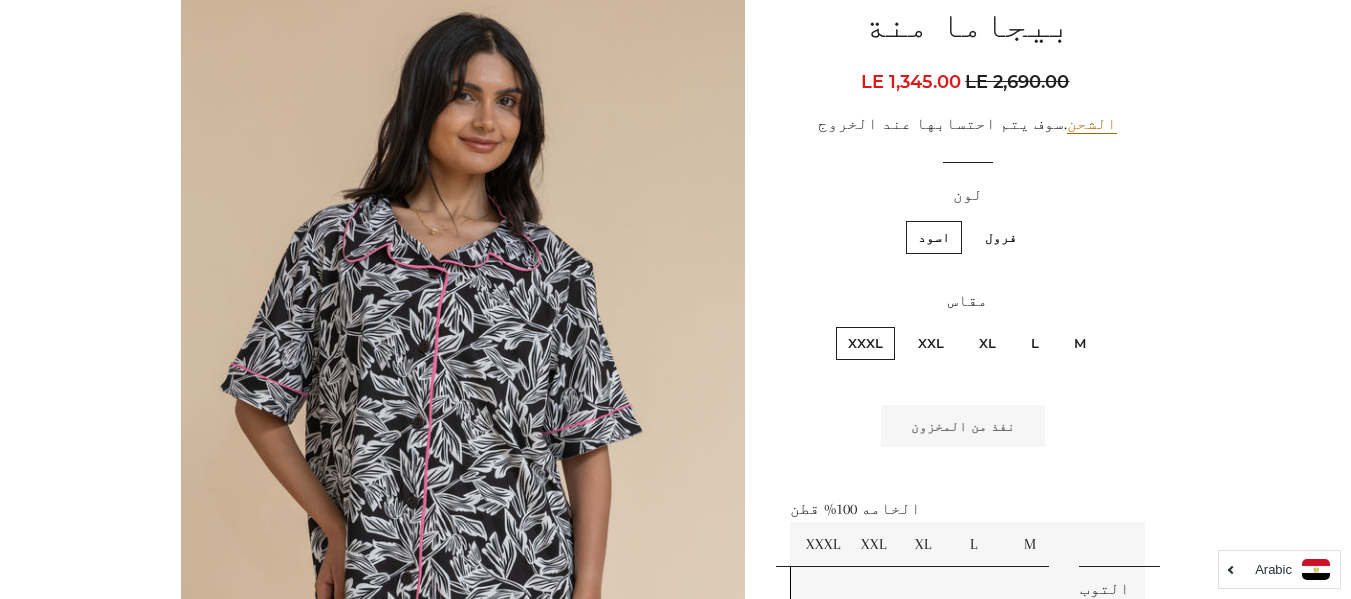 click on "XL" at bounding box center (987, 343) 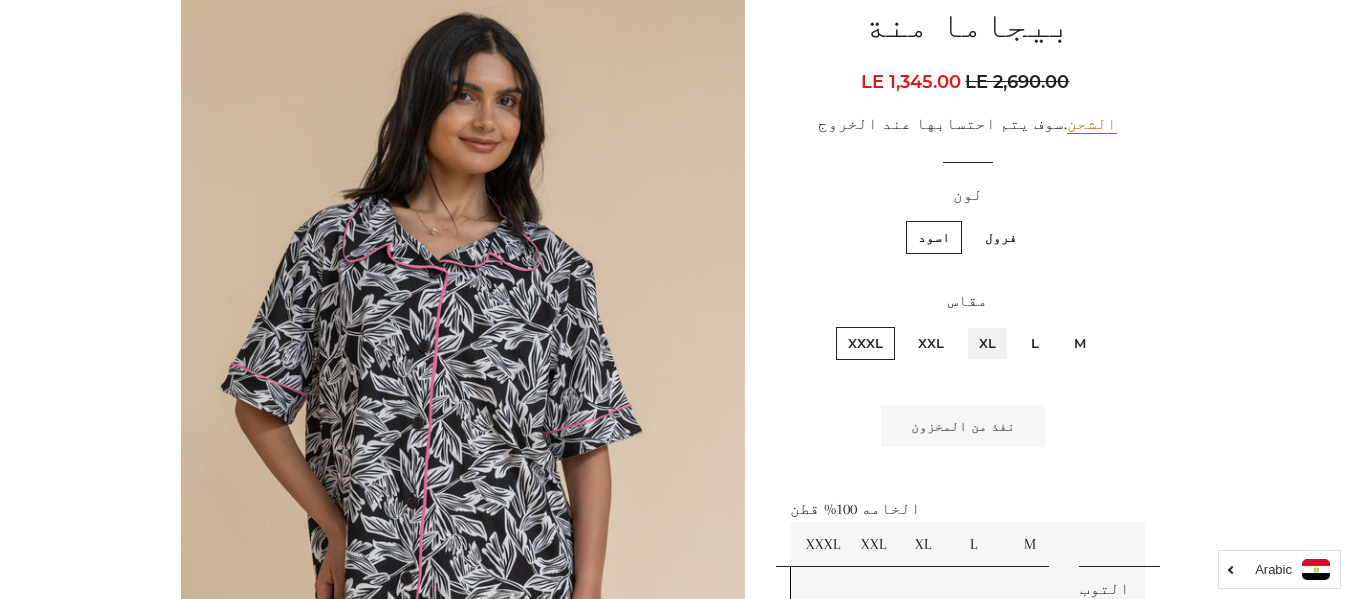radio on "true" 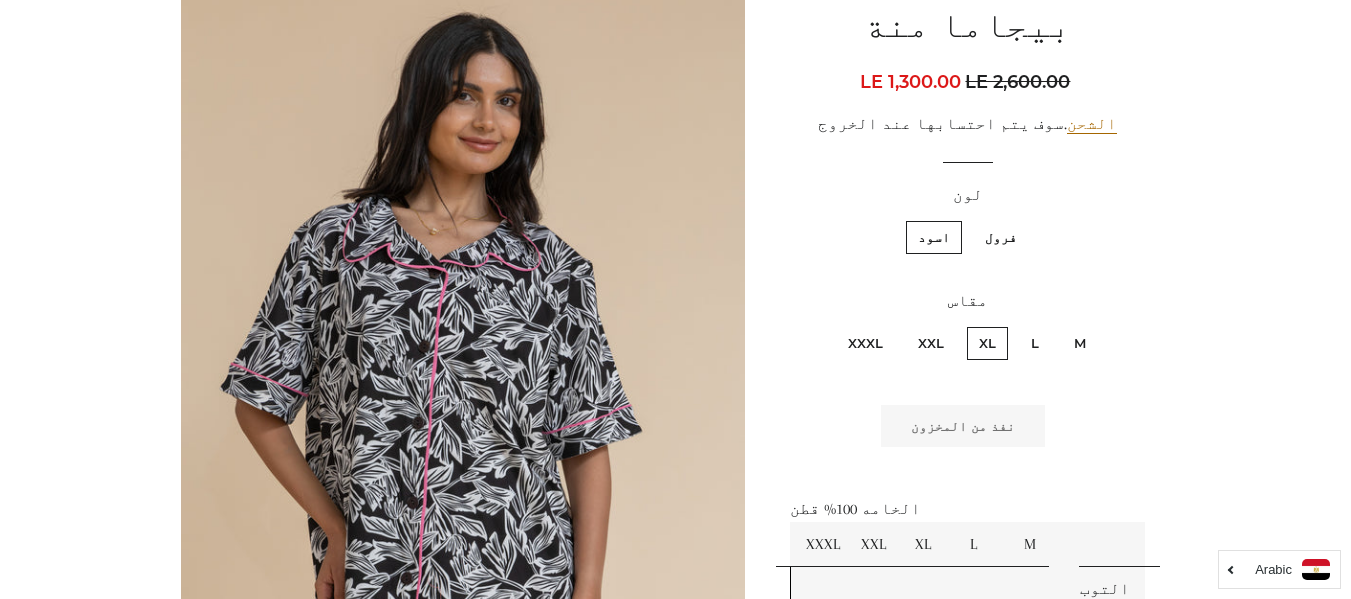 click on "فرول
اسود" at bounding box center [967, 247] 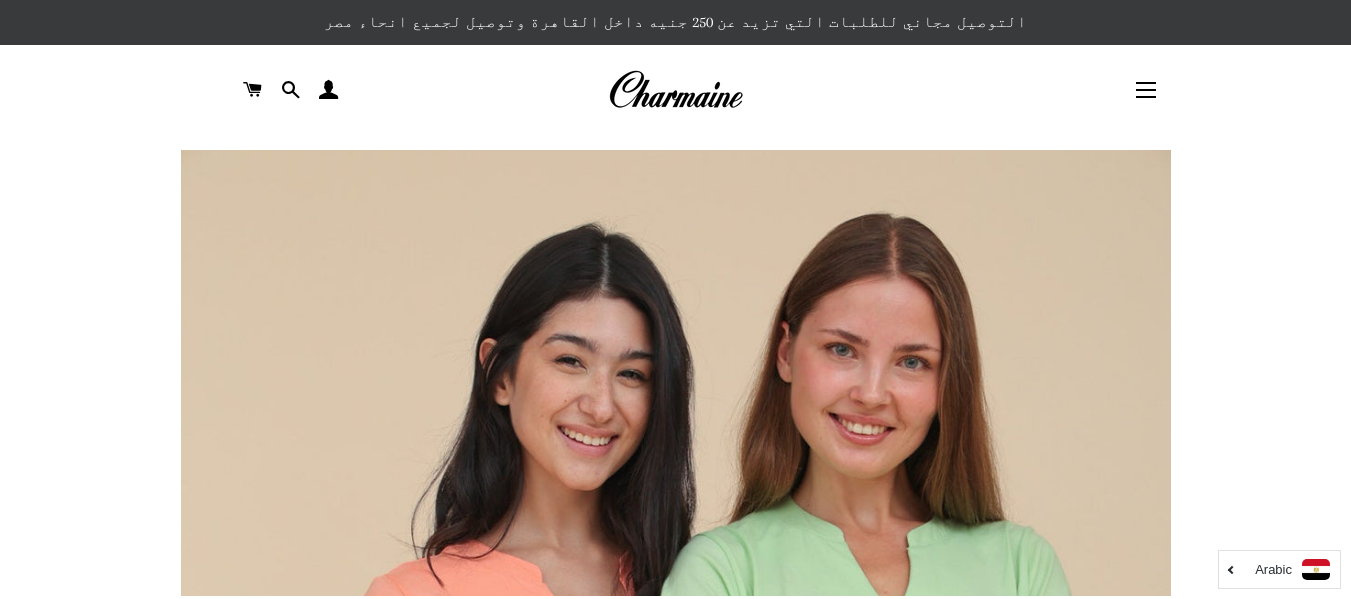 scroll, scrollTop: 0, scrollLeft: 0, axis: both 